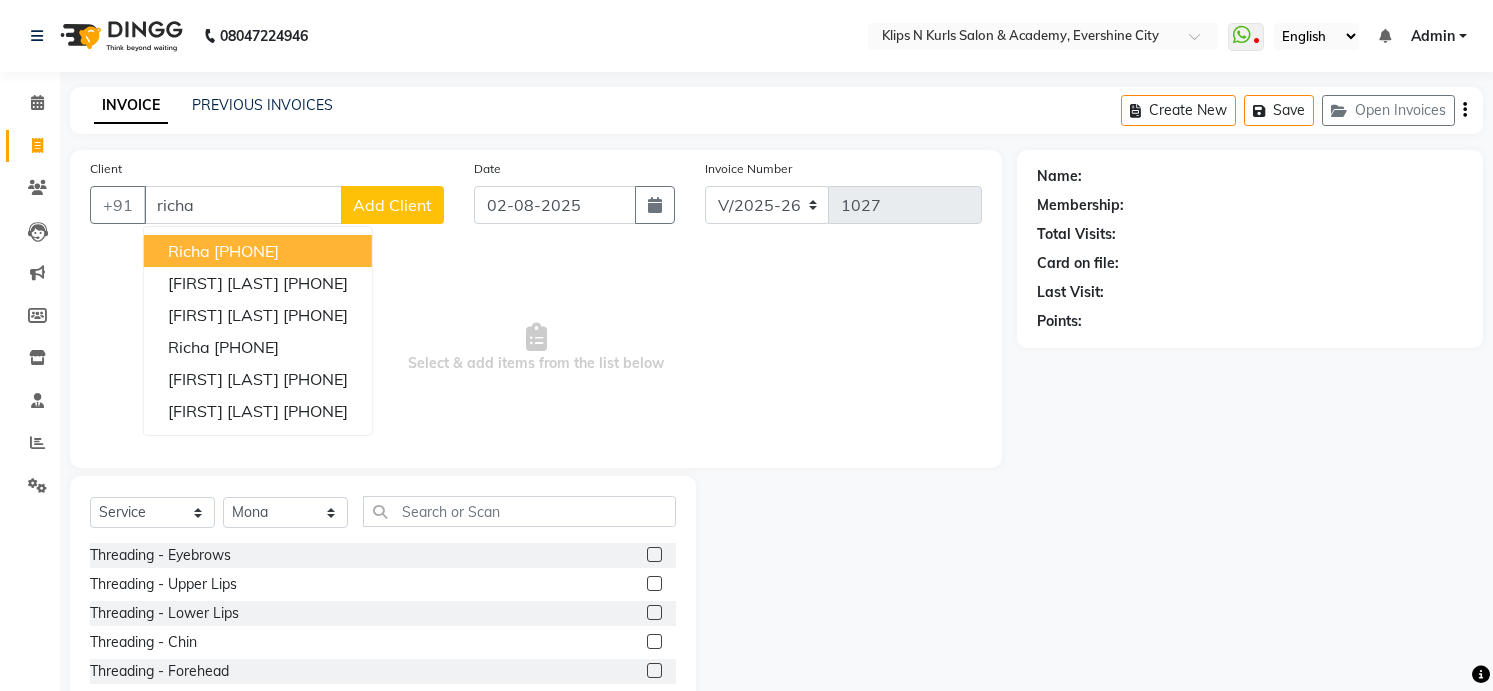 select on "124" 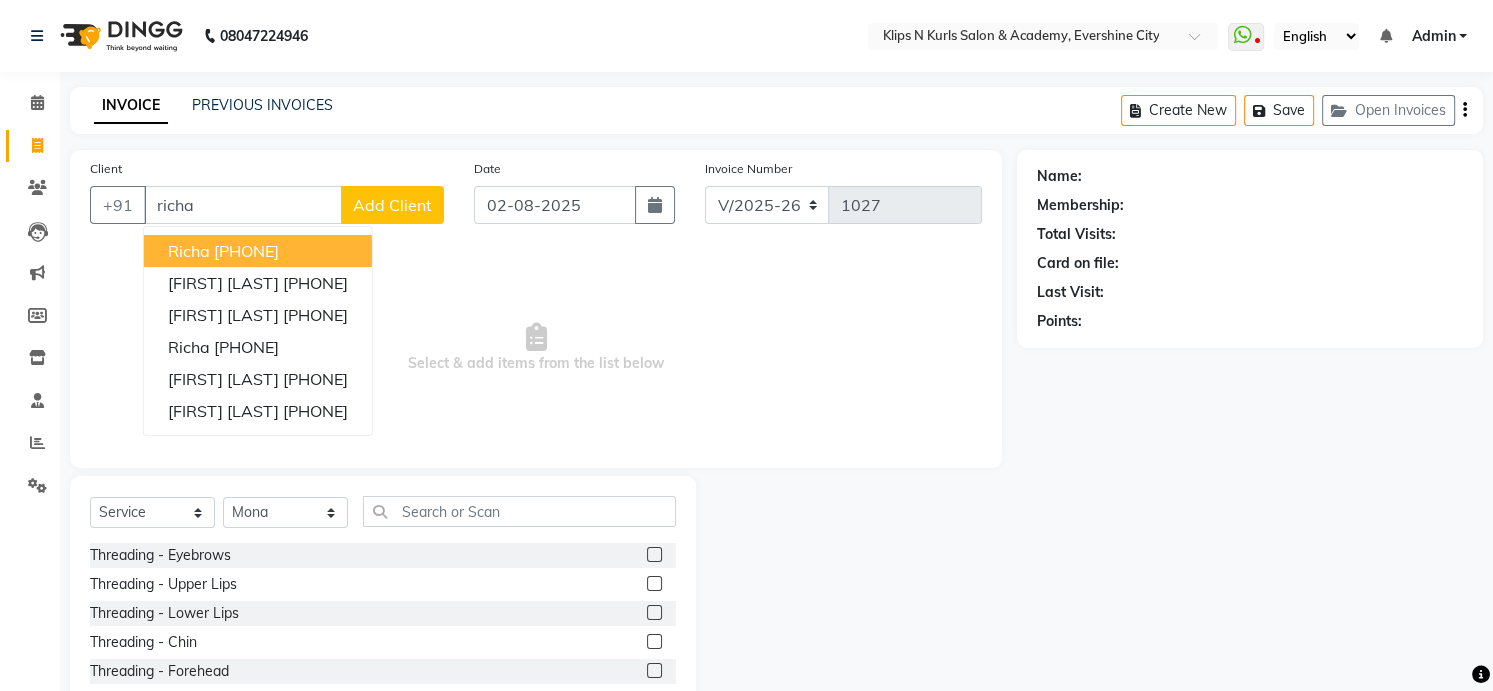 scroll, scrollTop: 0, scrollLeft: 0, axis: both 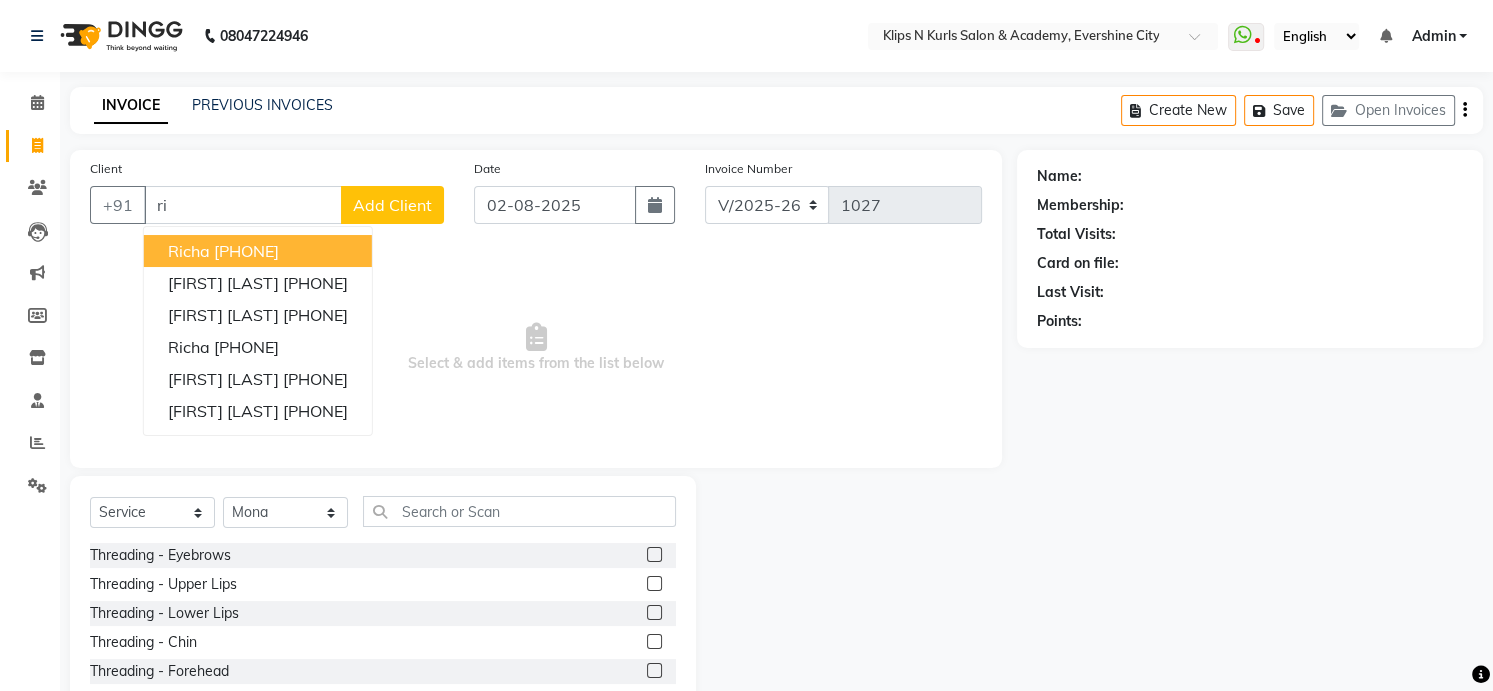 type on "r" 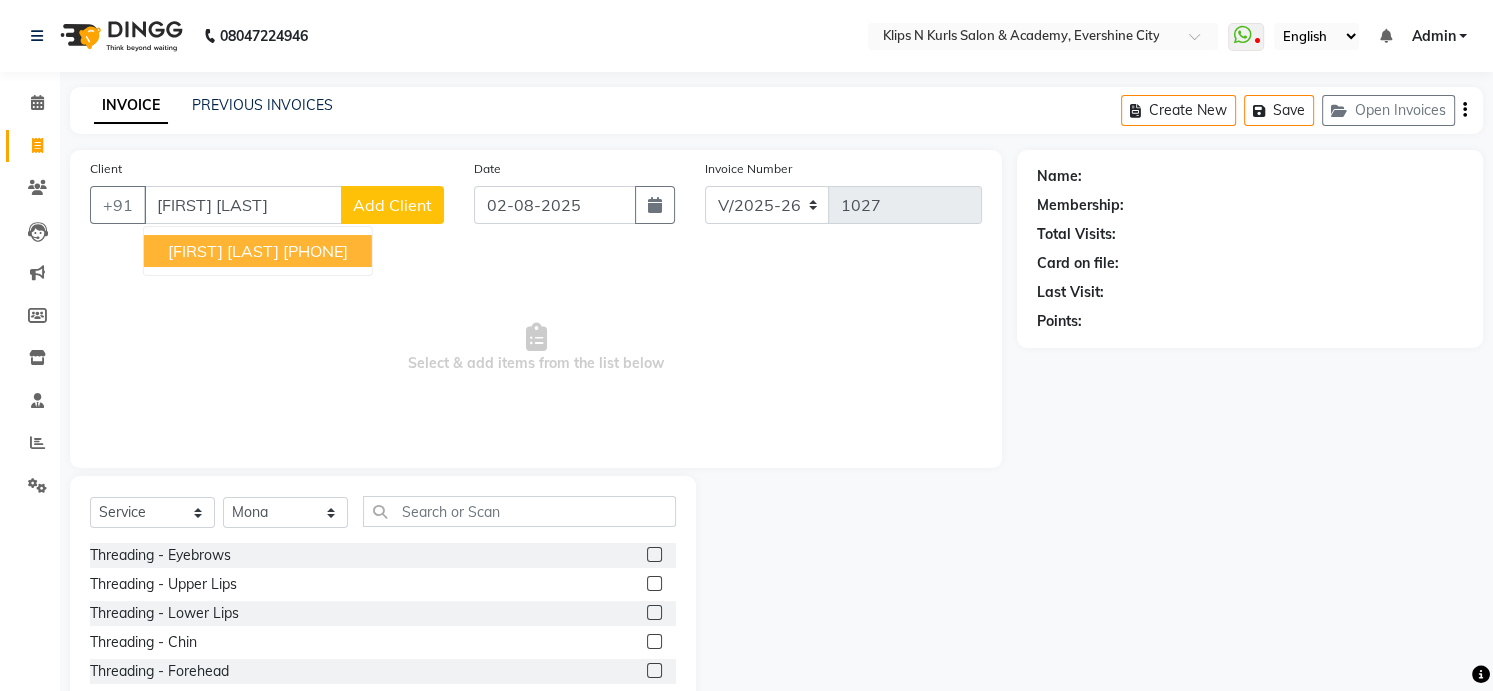 click on "[PHONE]" at bounding box center [315, 251] 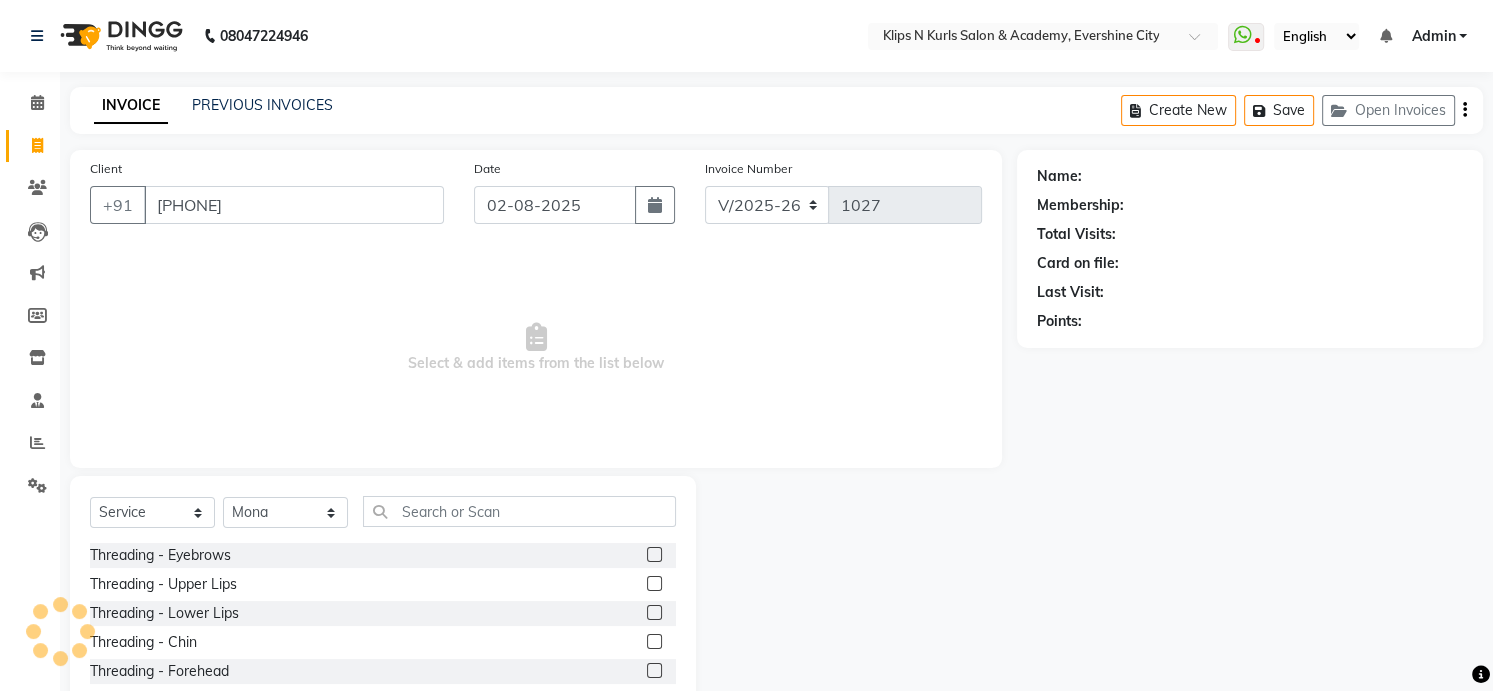 type on "[PHONE]" 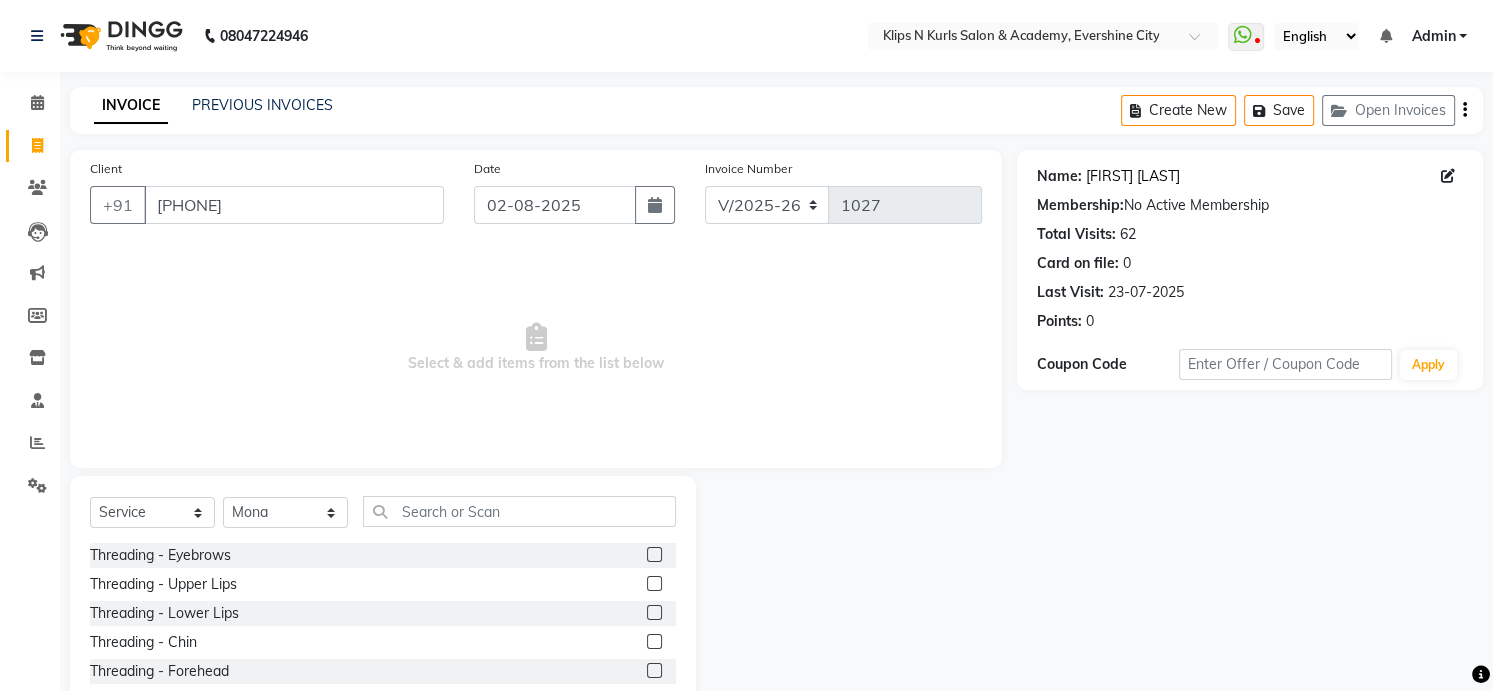click on "[FIRST] [LAST]" 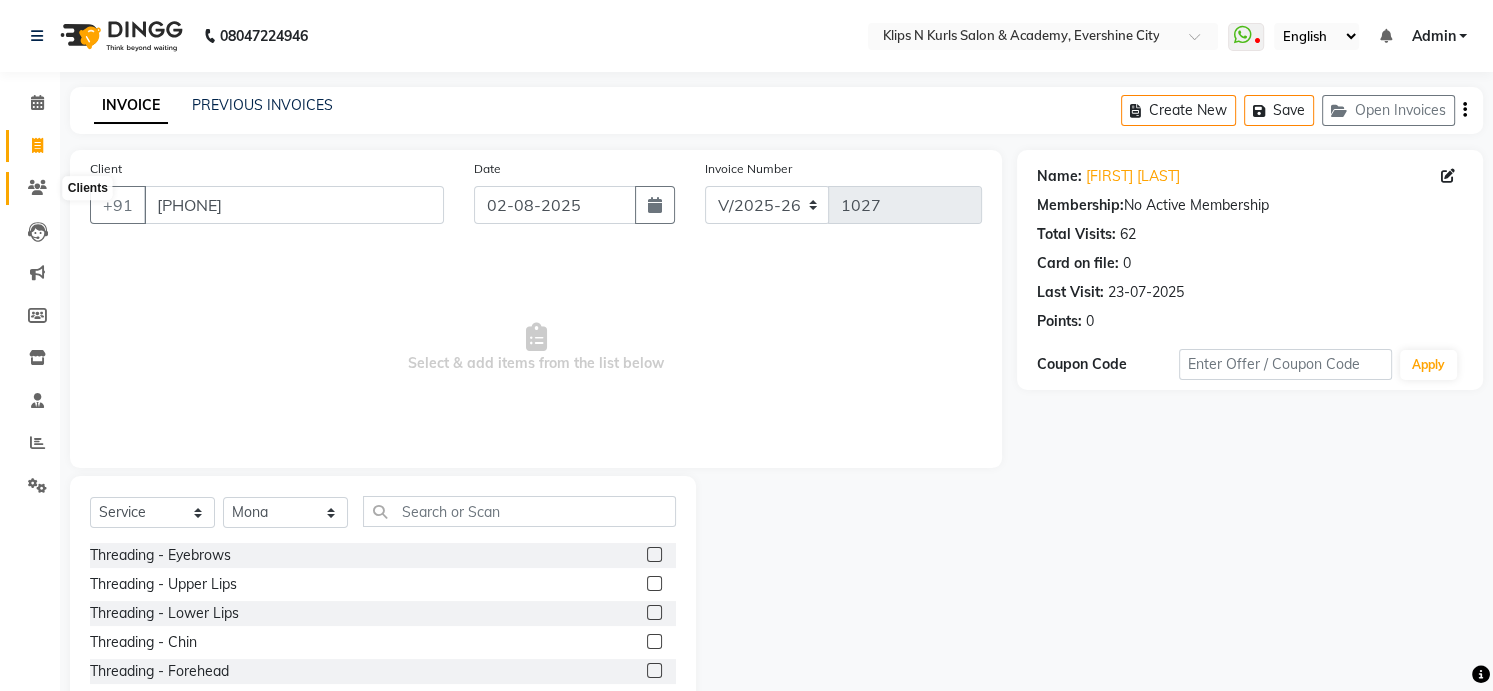 click 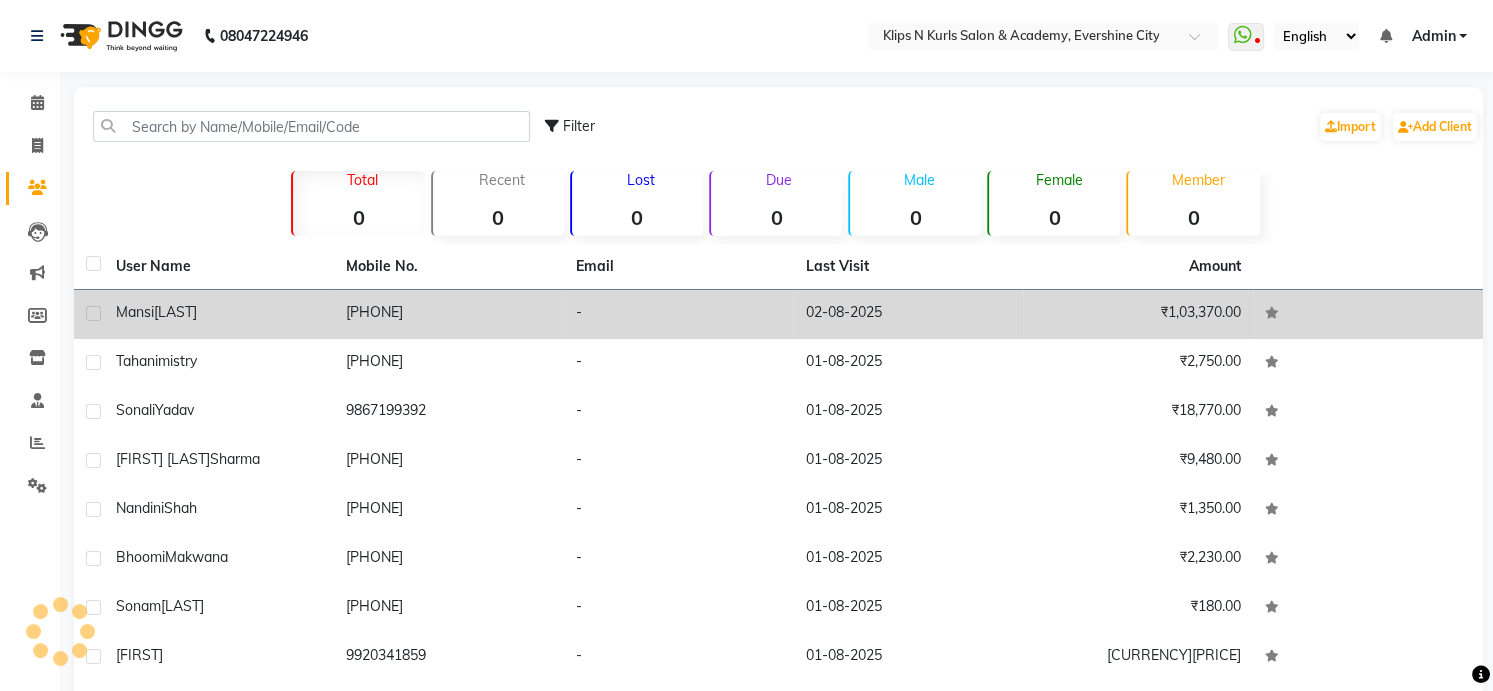 click on "-" 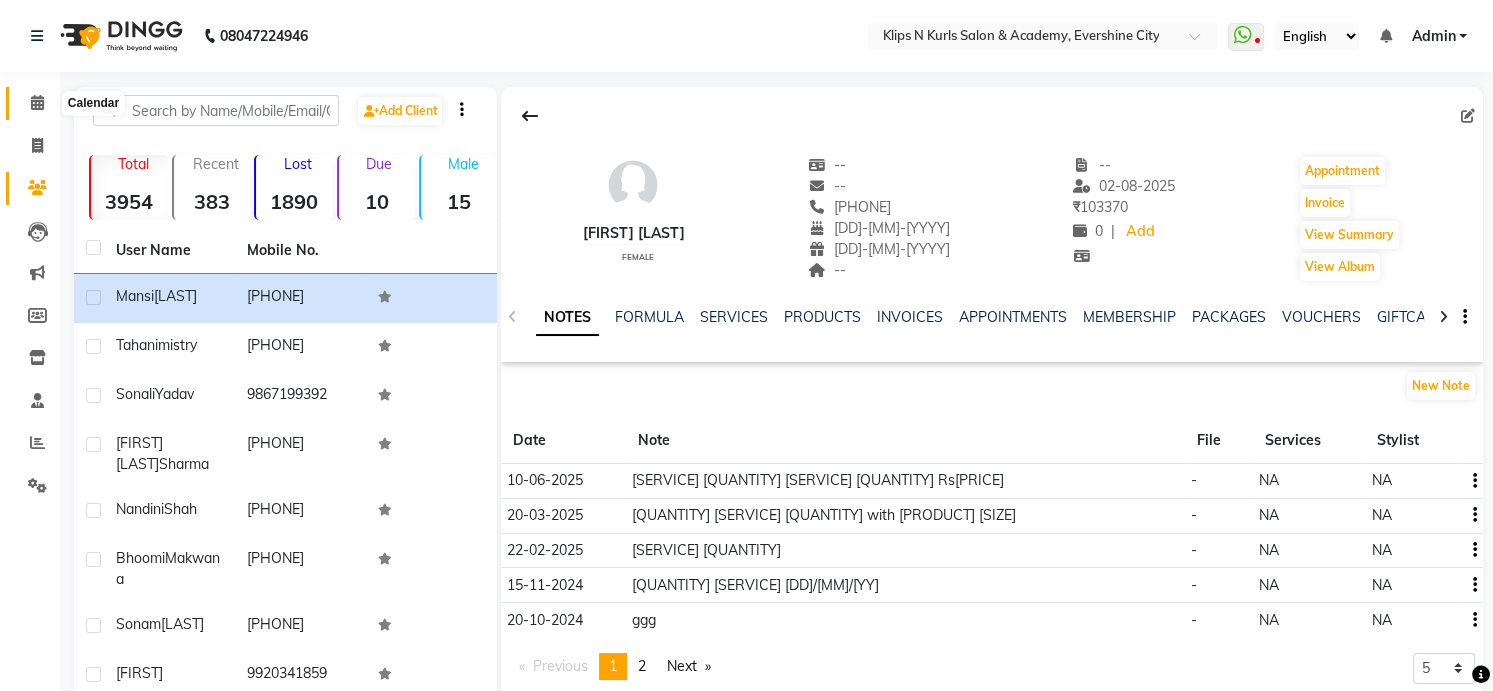 click 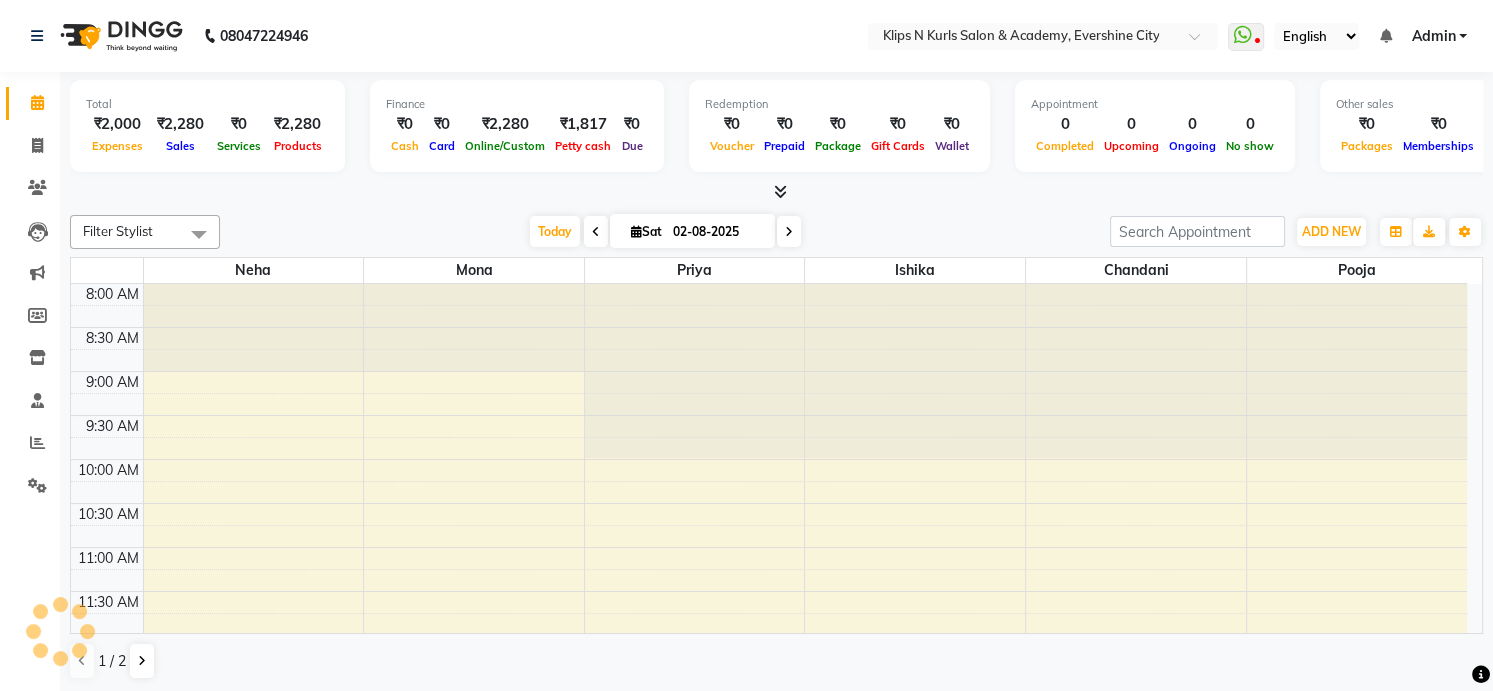 scroll, scrollTop: 0, scrollLeft: 0, axis: both 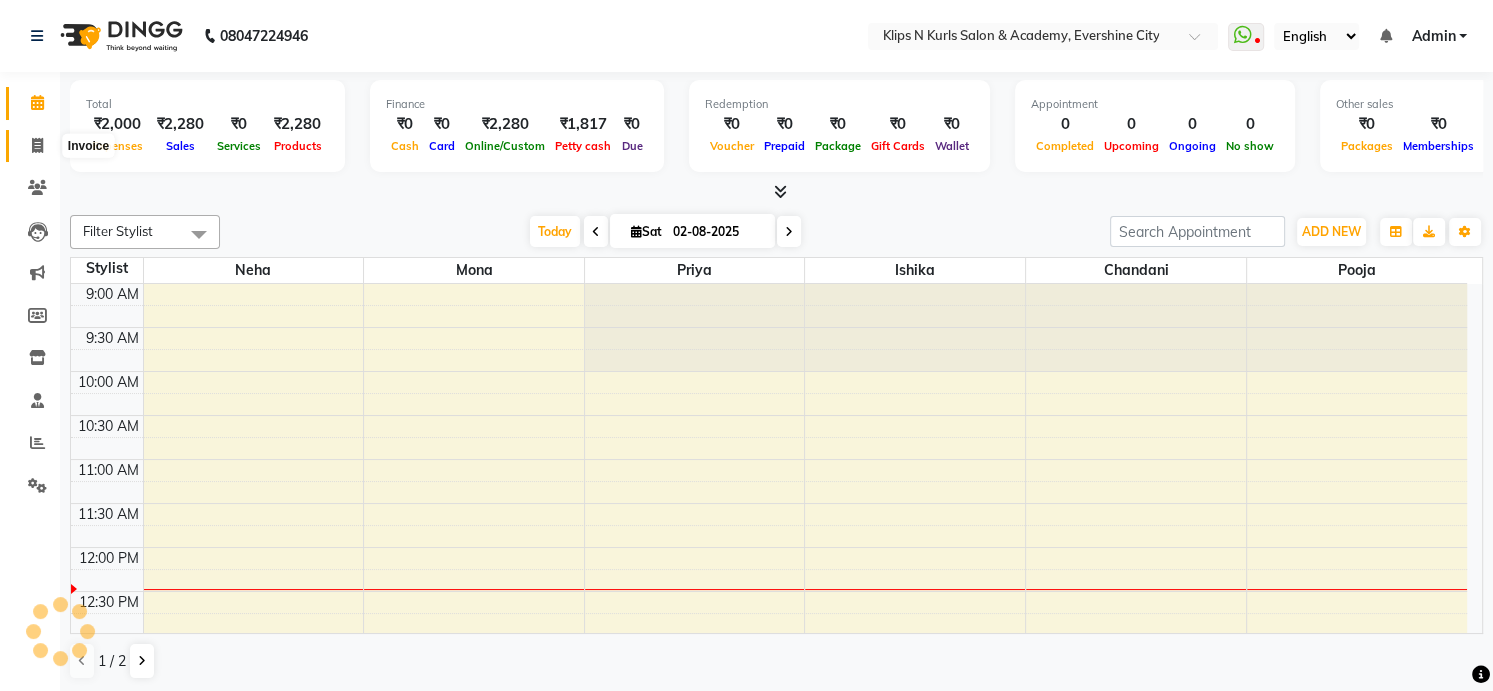 click 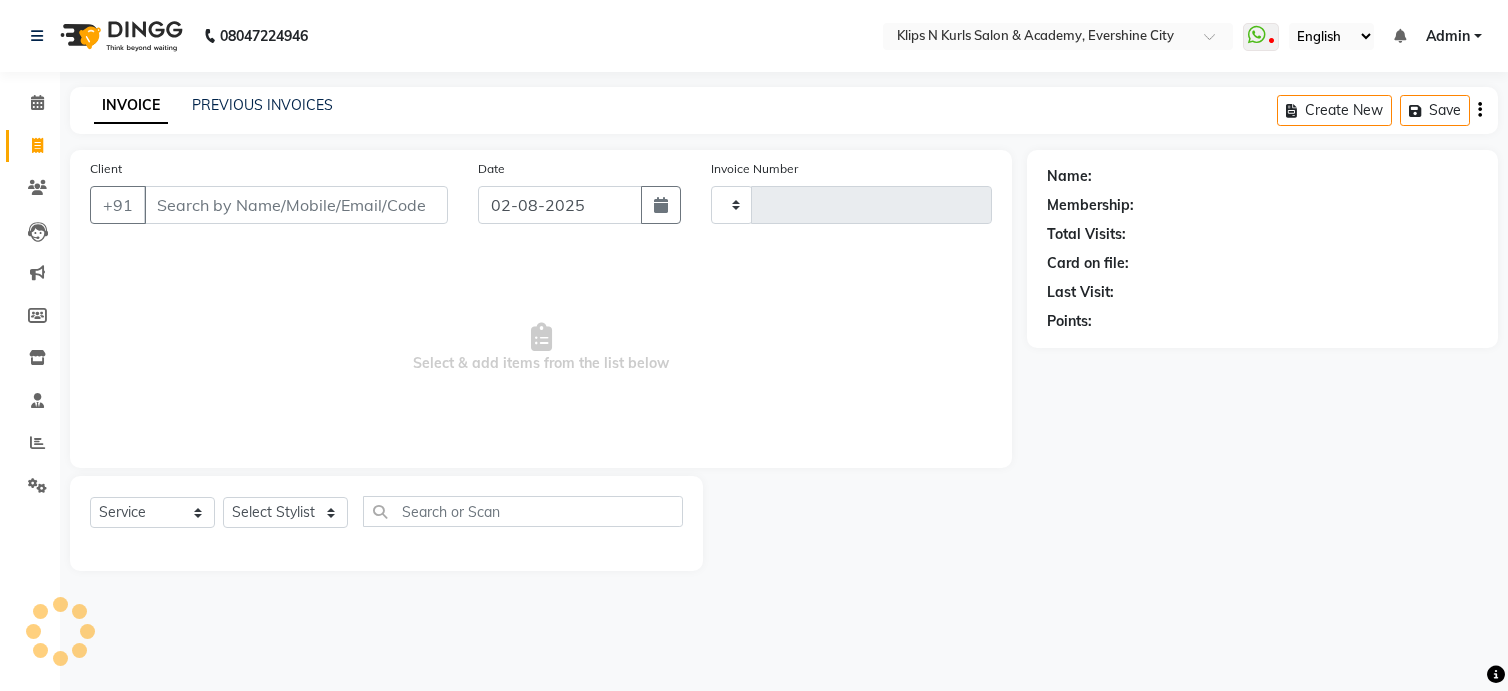type on "1028" 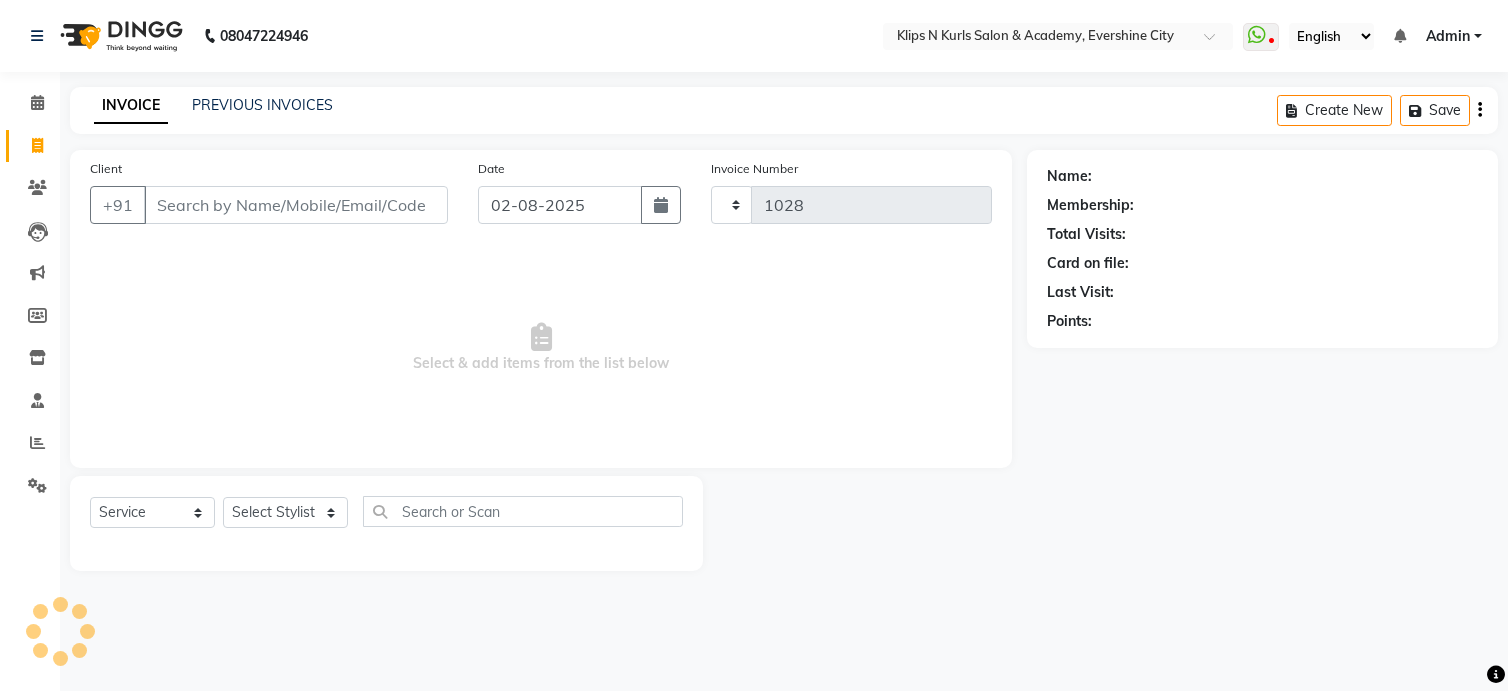 select on "124" 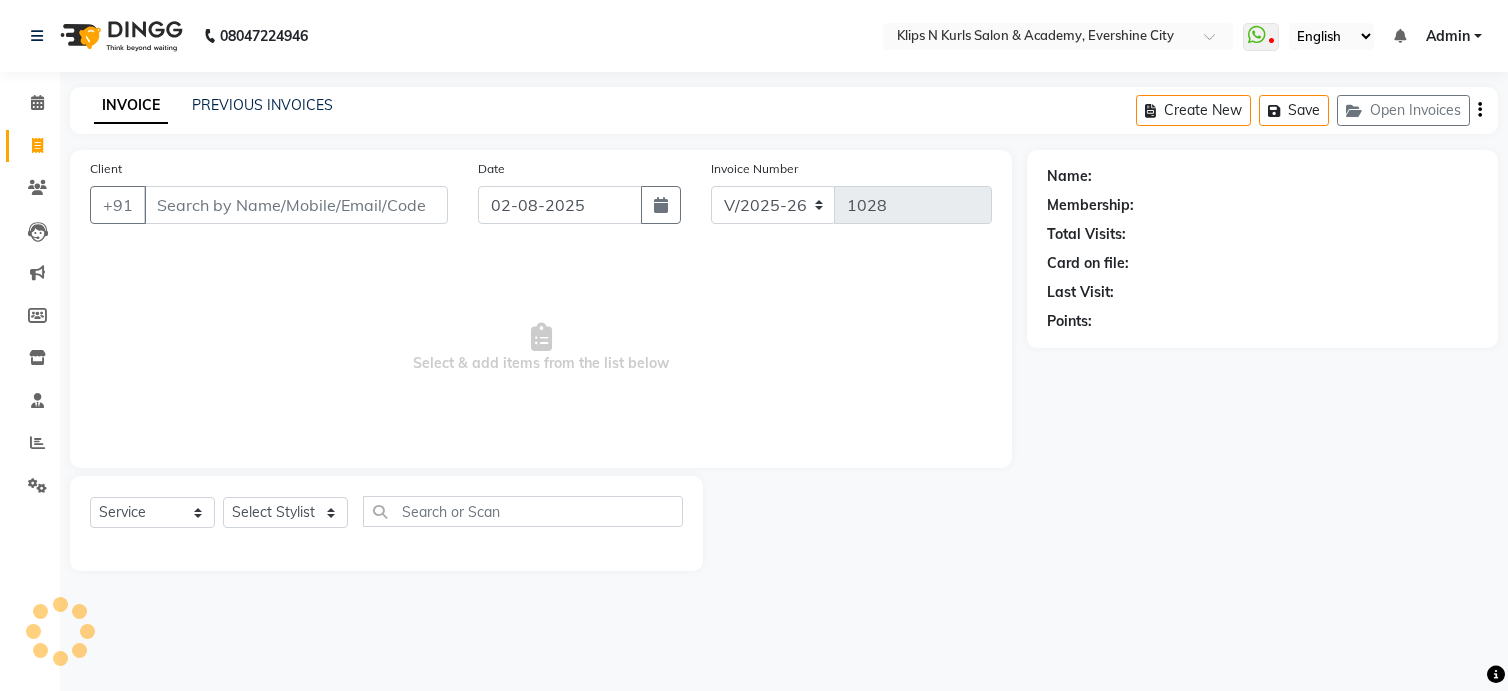 select on "3852" 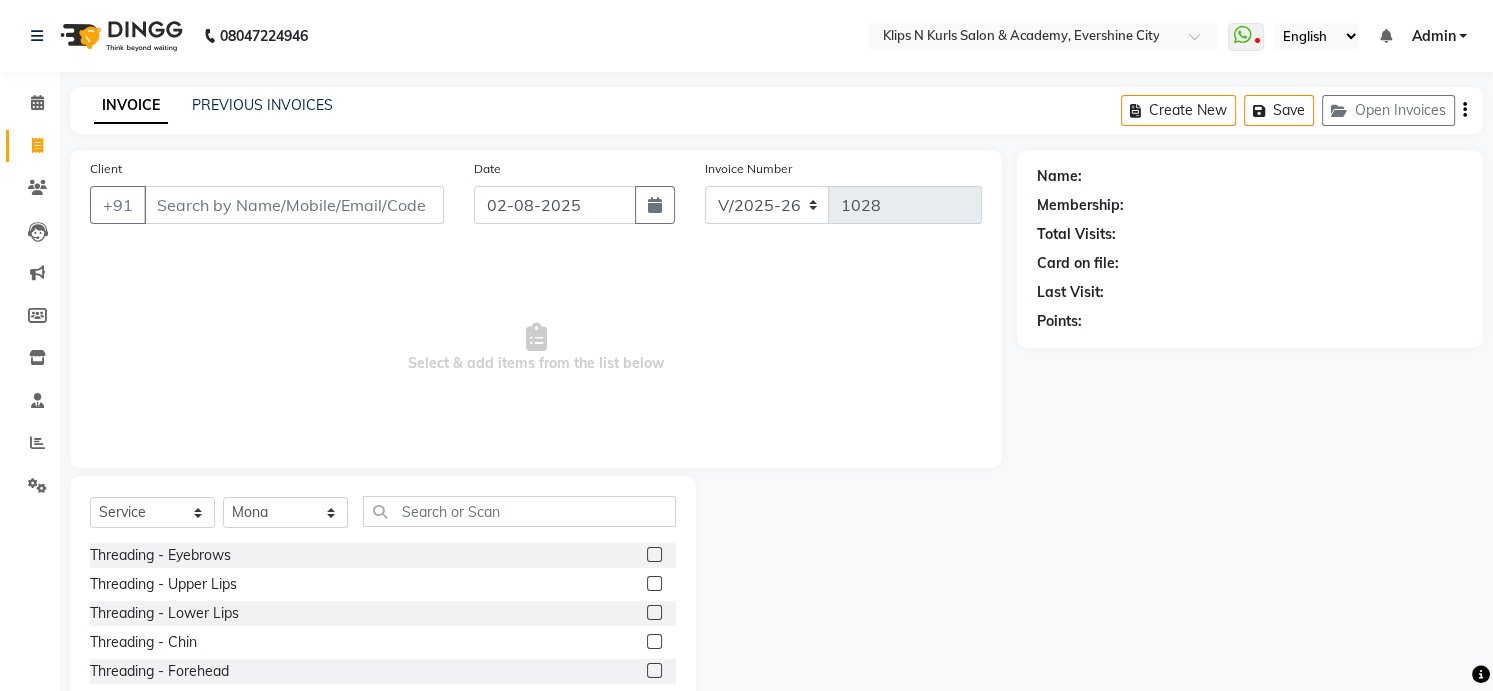 click on "Client" at bounding box center (294, 205) 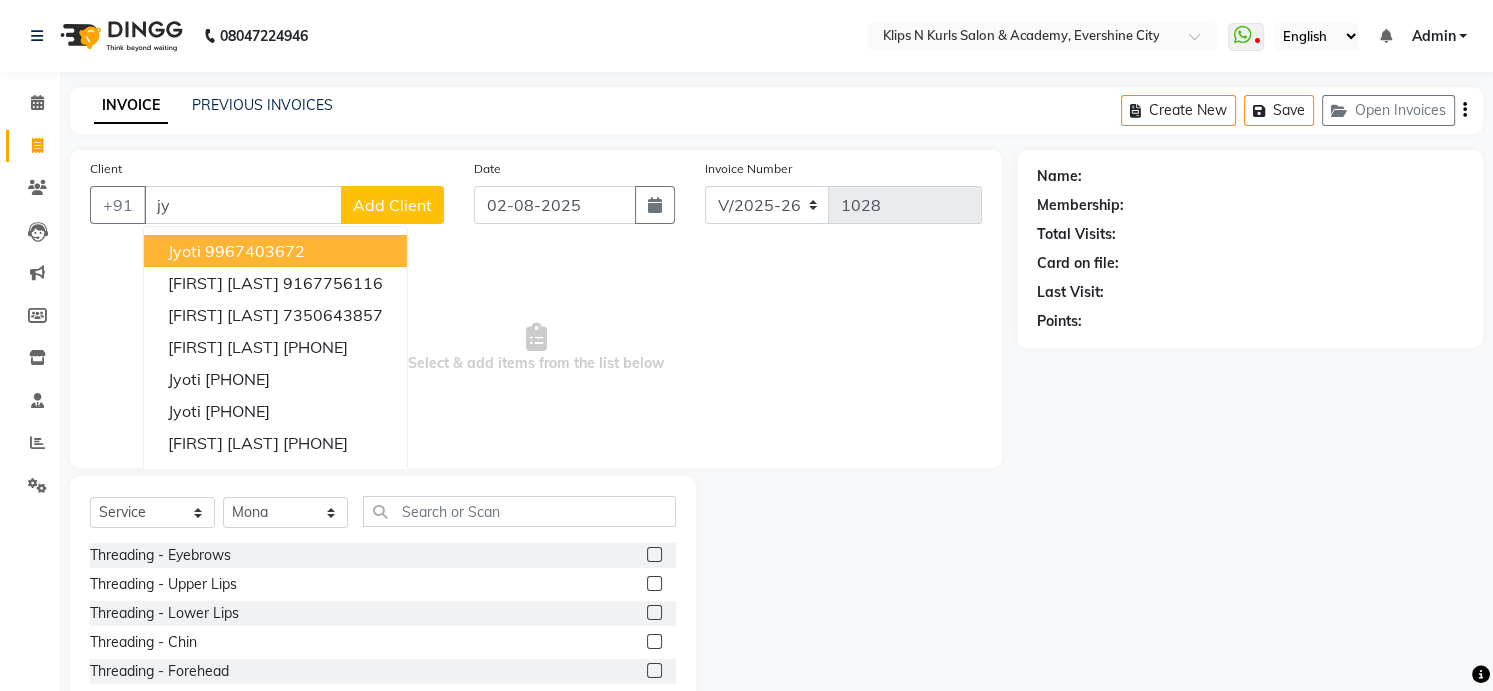 type on "j" 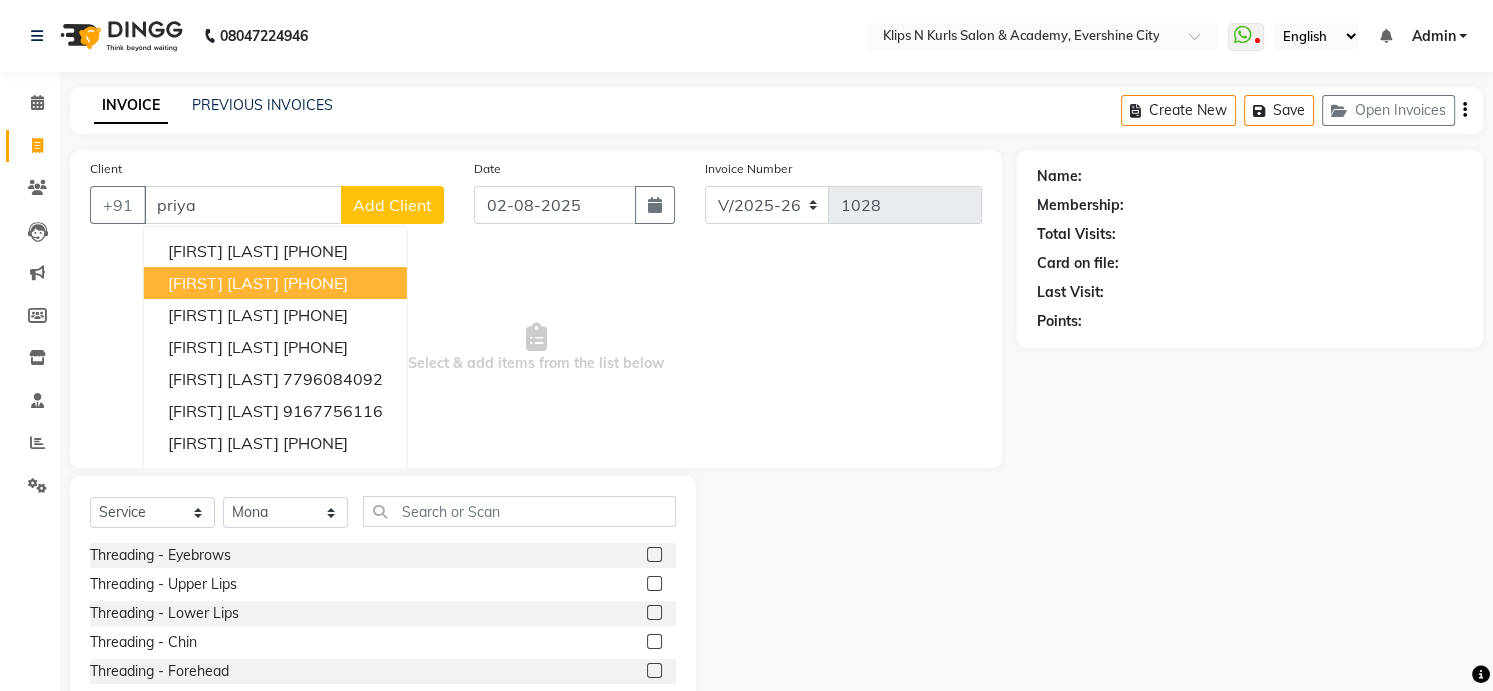 click on "7038754780" at bounding box center (315, 283) 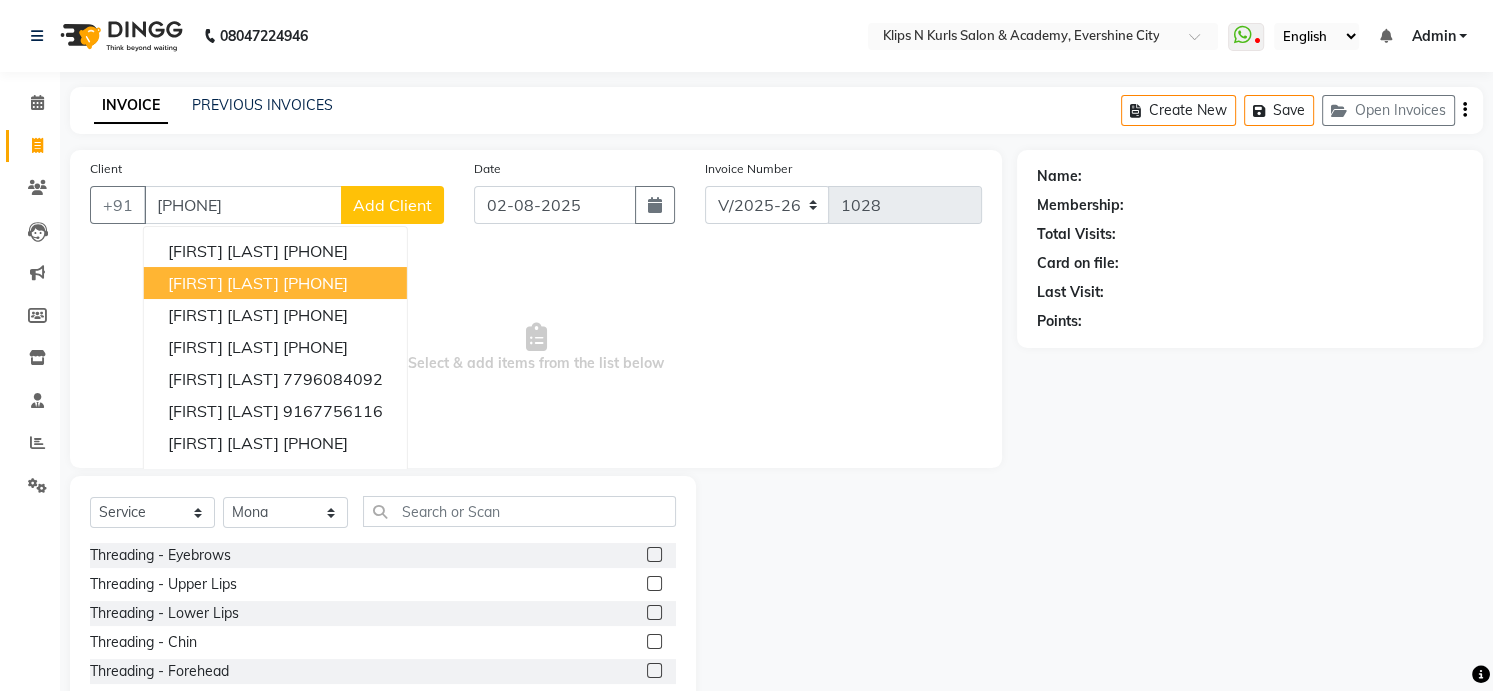type on "7038754780" 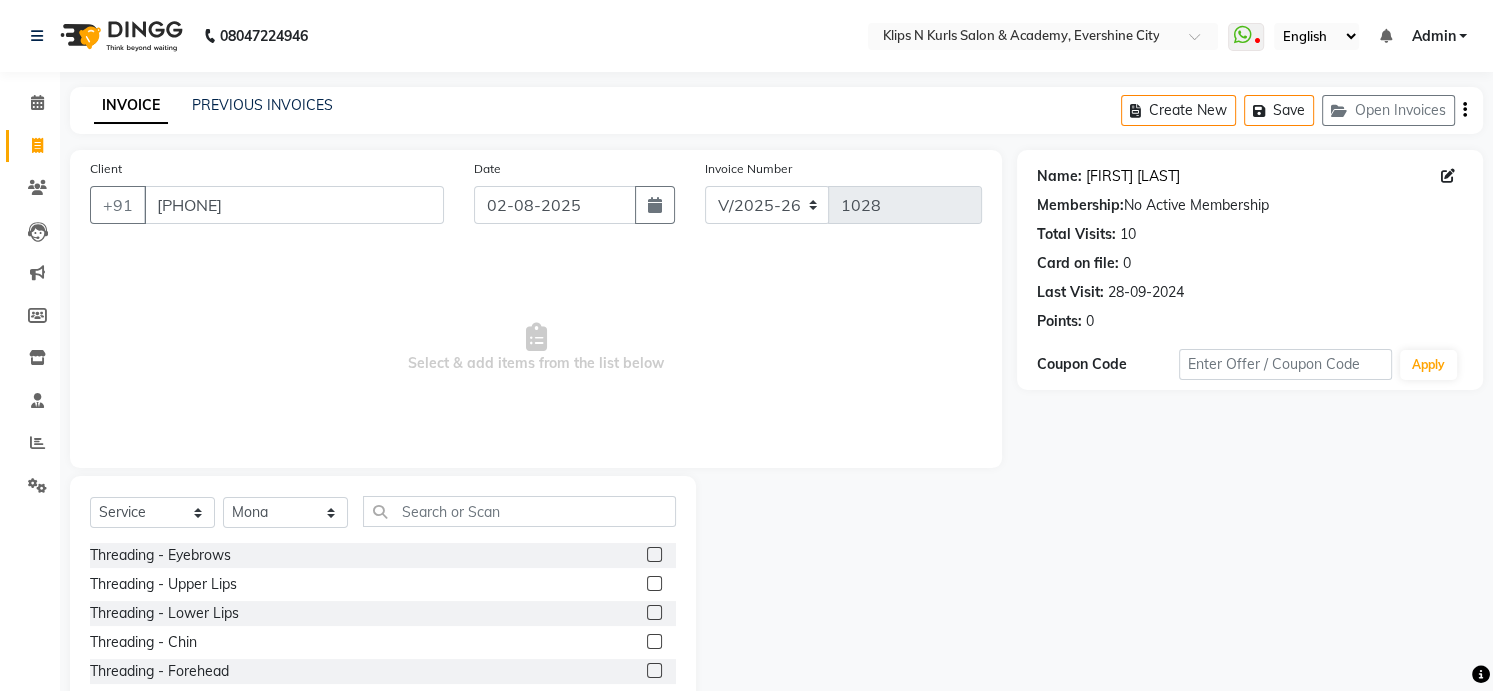 click on "Priya Joseph" 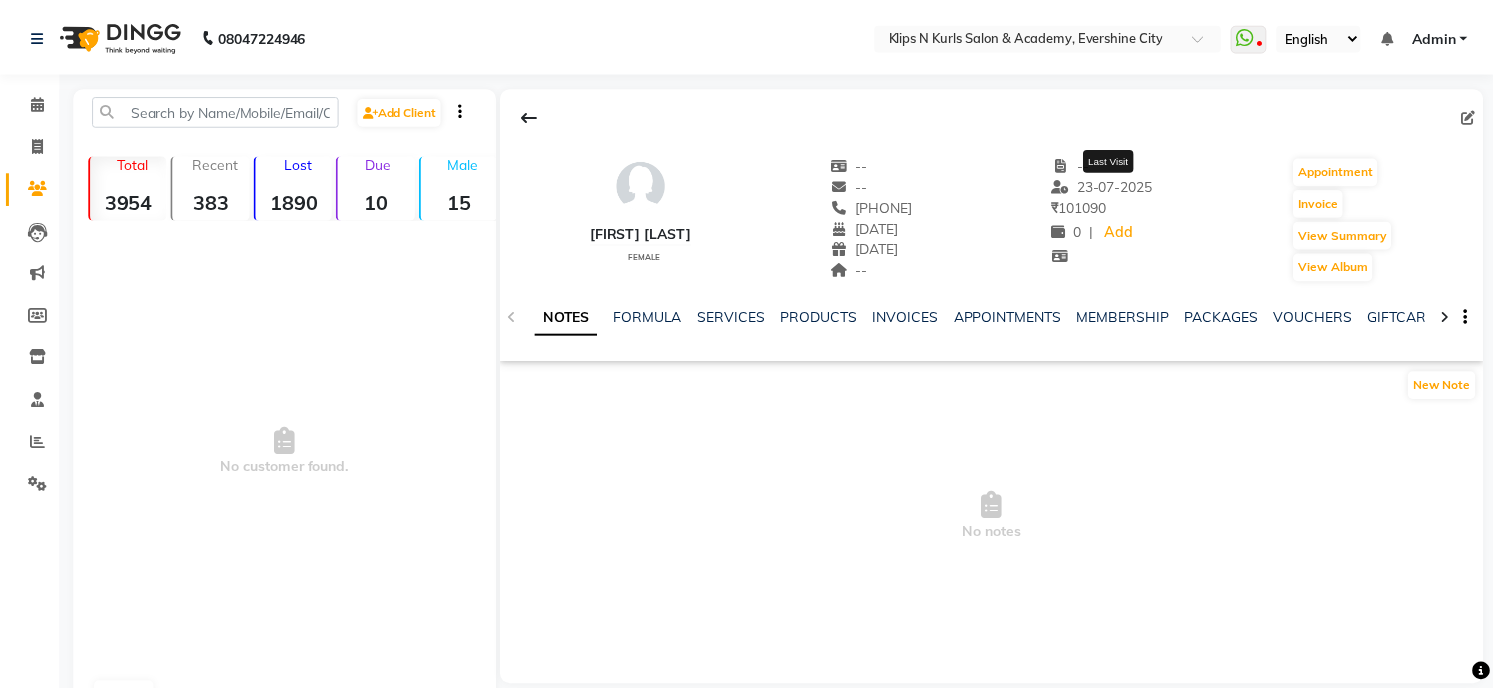 scroll, scrollTop: 0, scrollLeft: 0, axis: both 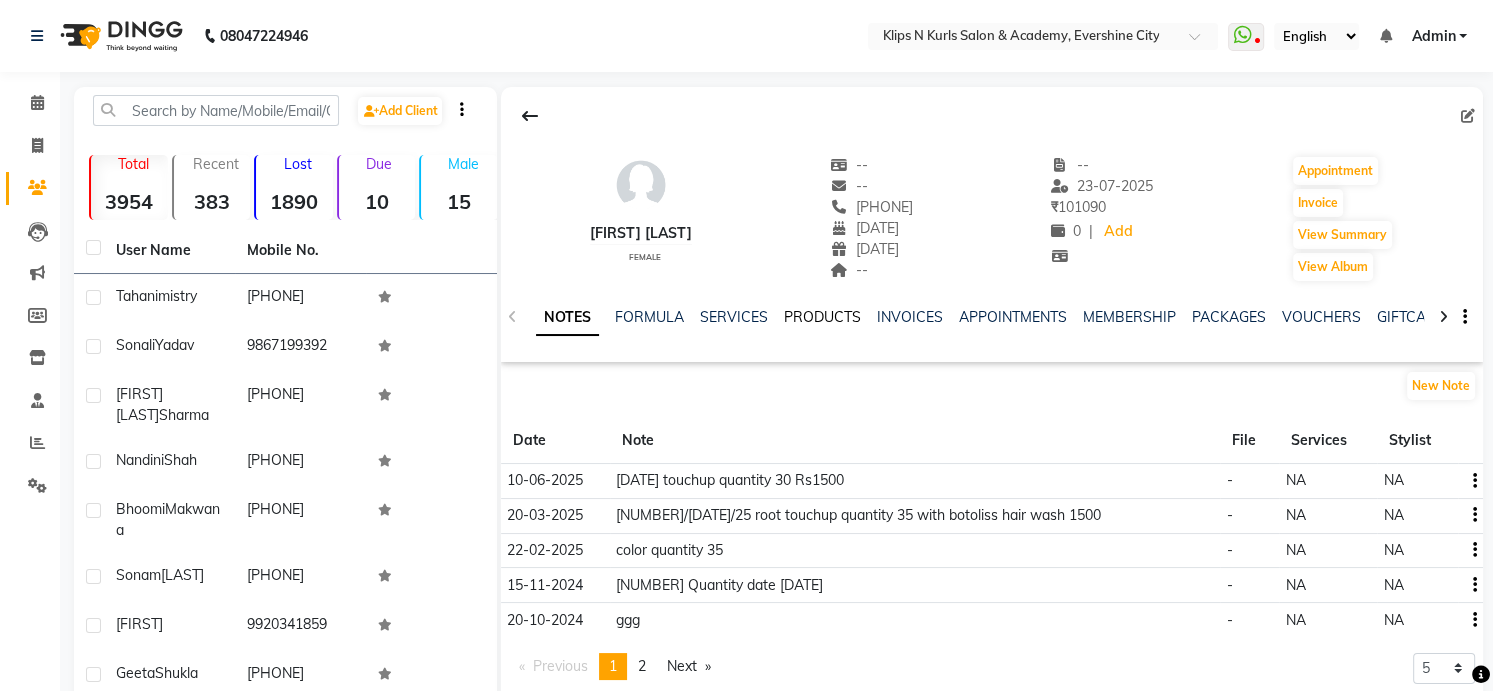 click on "PRODUCTS" 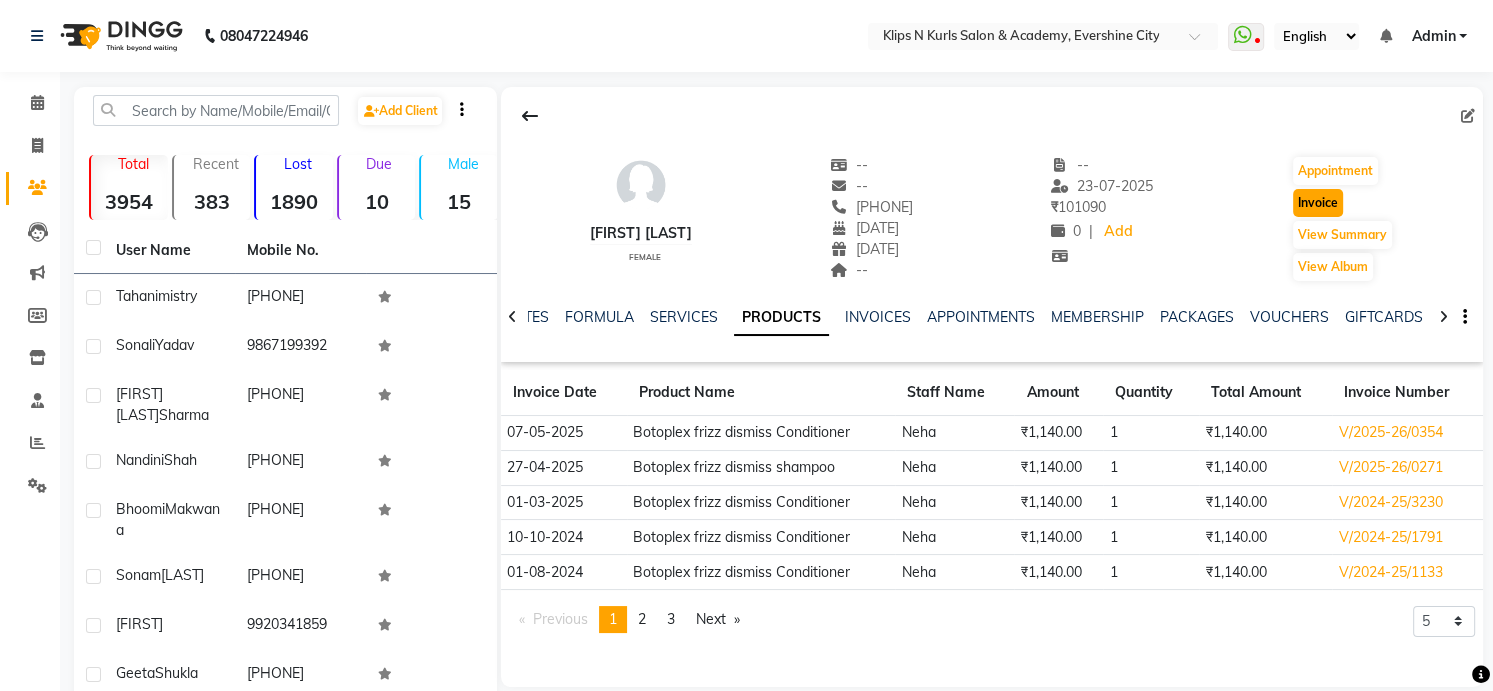 click on "Invoice" 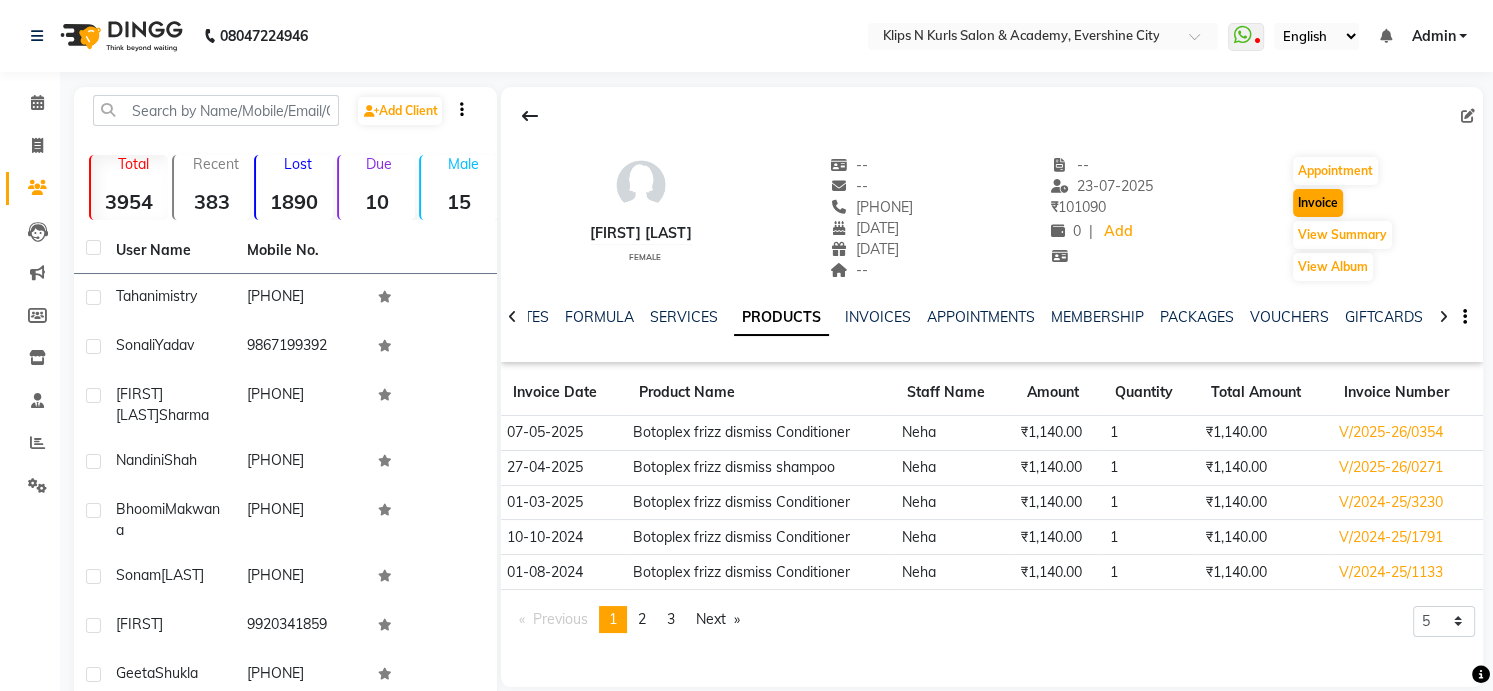 select on "service" 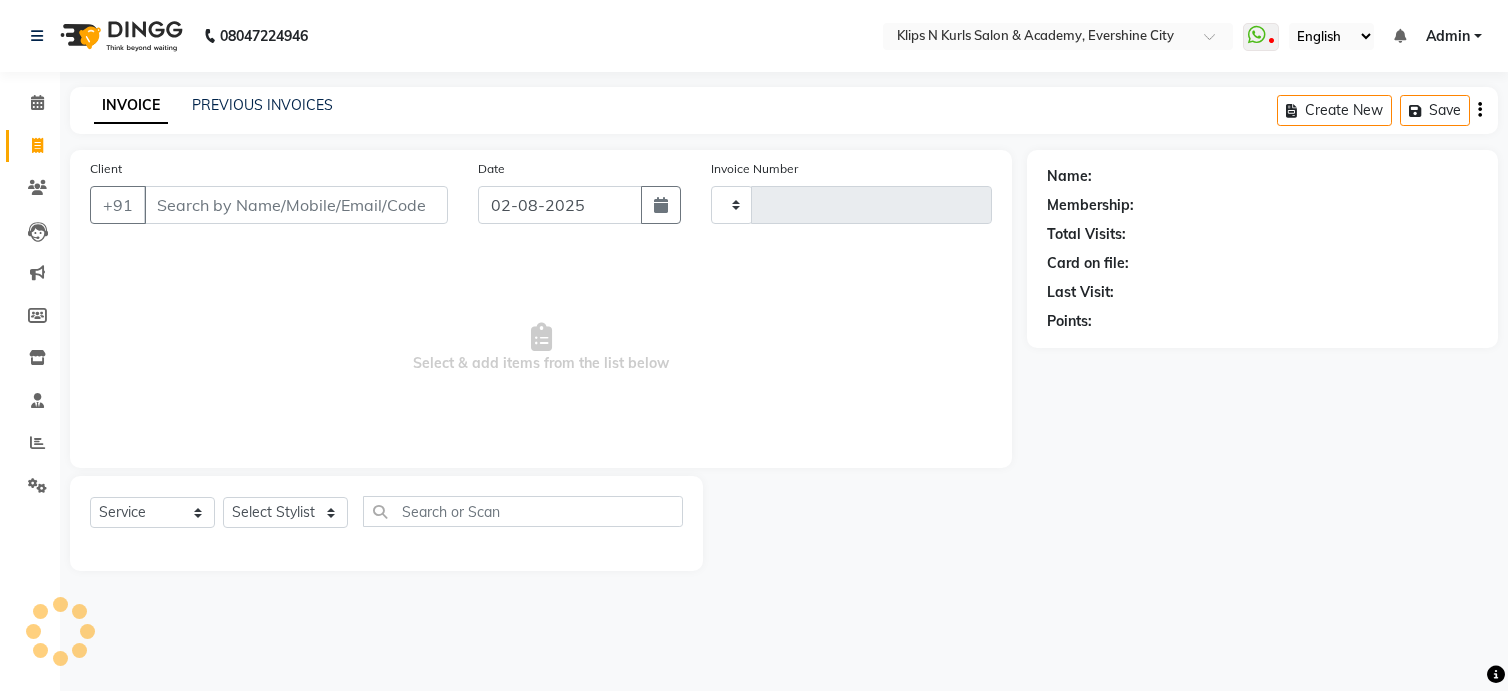type on "1027" 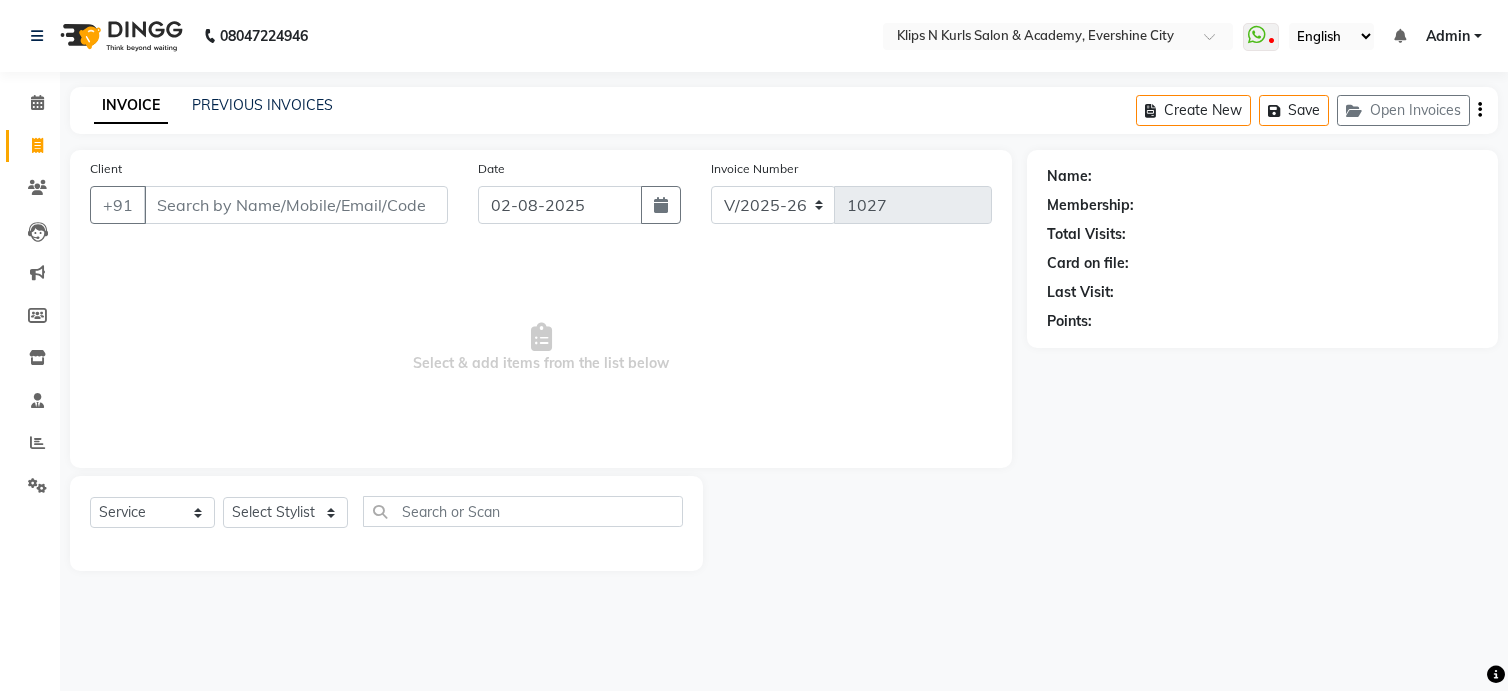 type on "[PHONE]" 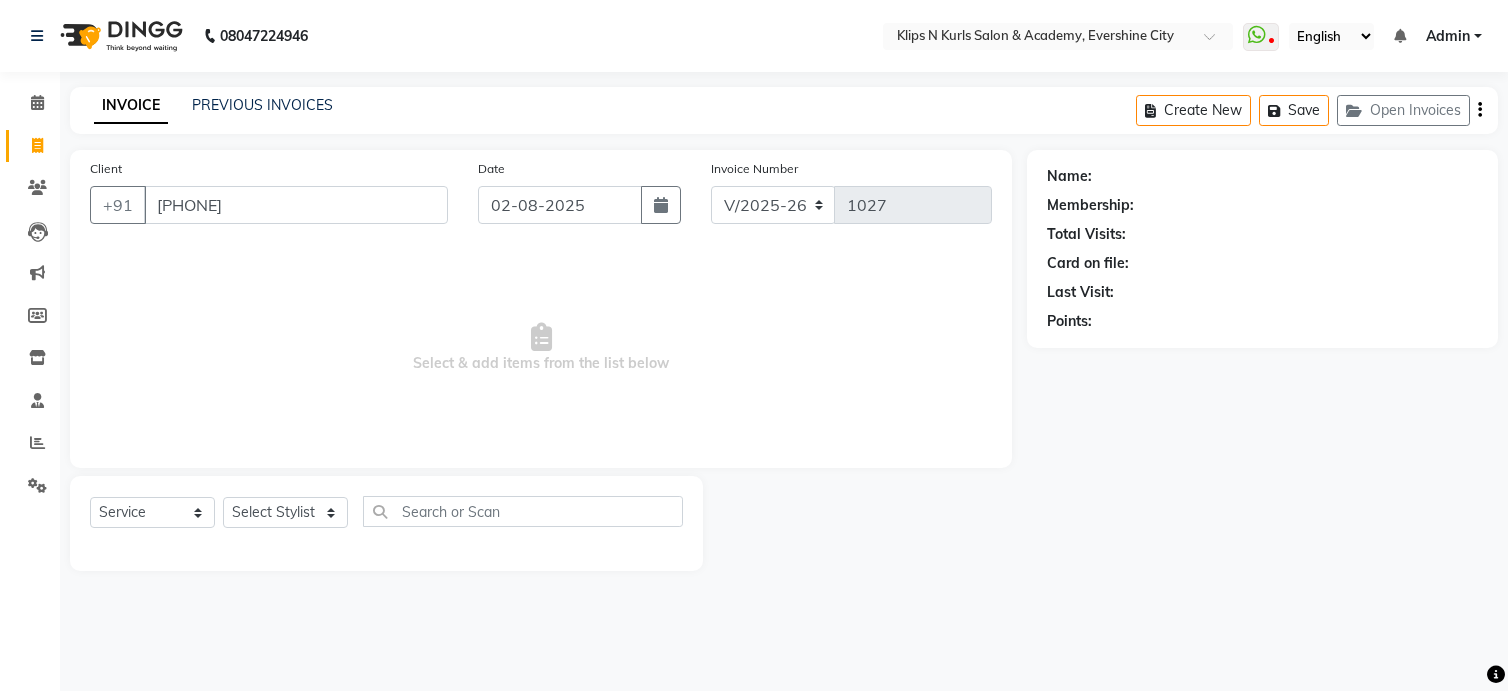 select on "3852" 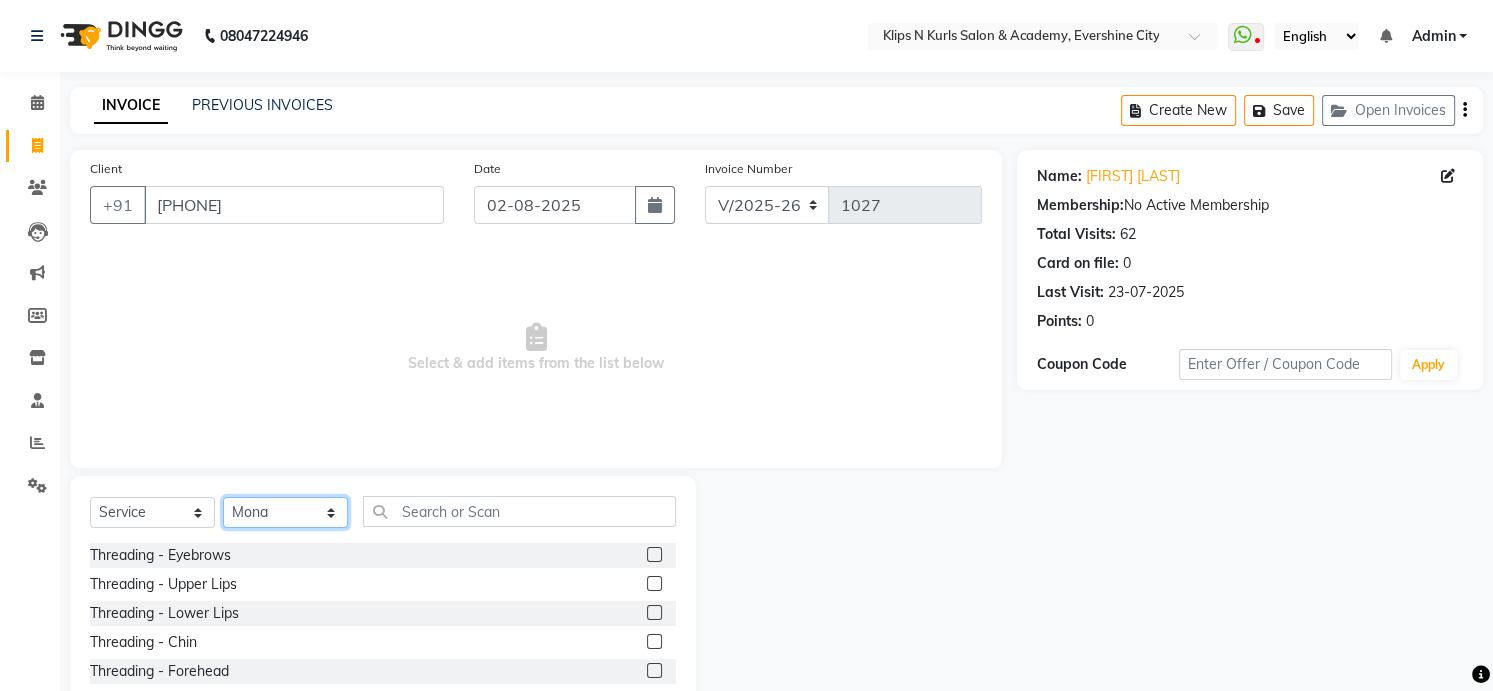 click on "Select Stylist Chandani Front Desk Ishika Mona Neha Pooja Priya Smitha" 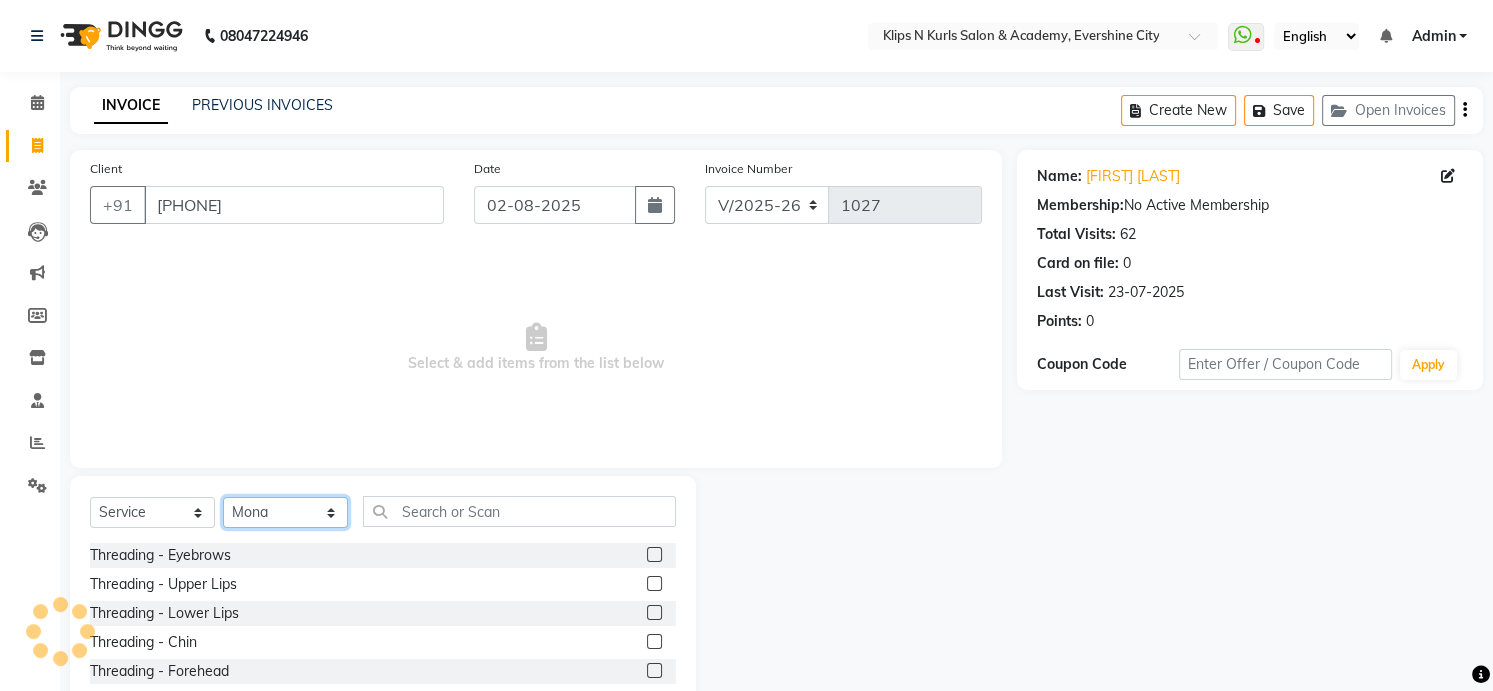 click on "Select Stylist Chandani Front Desk Ishika Mona Neha Pooja Priya Smitha" 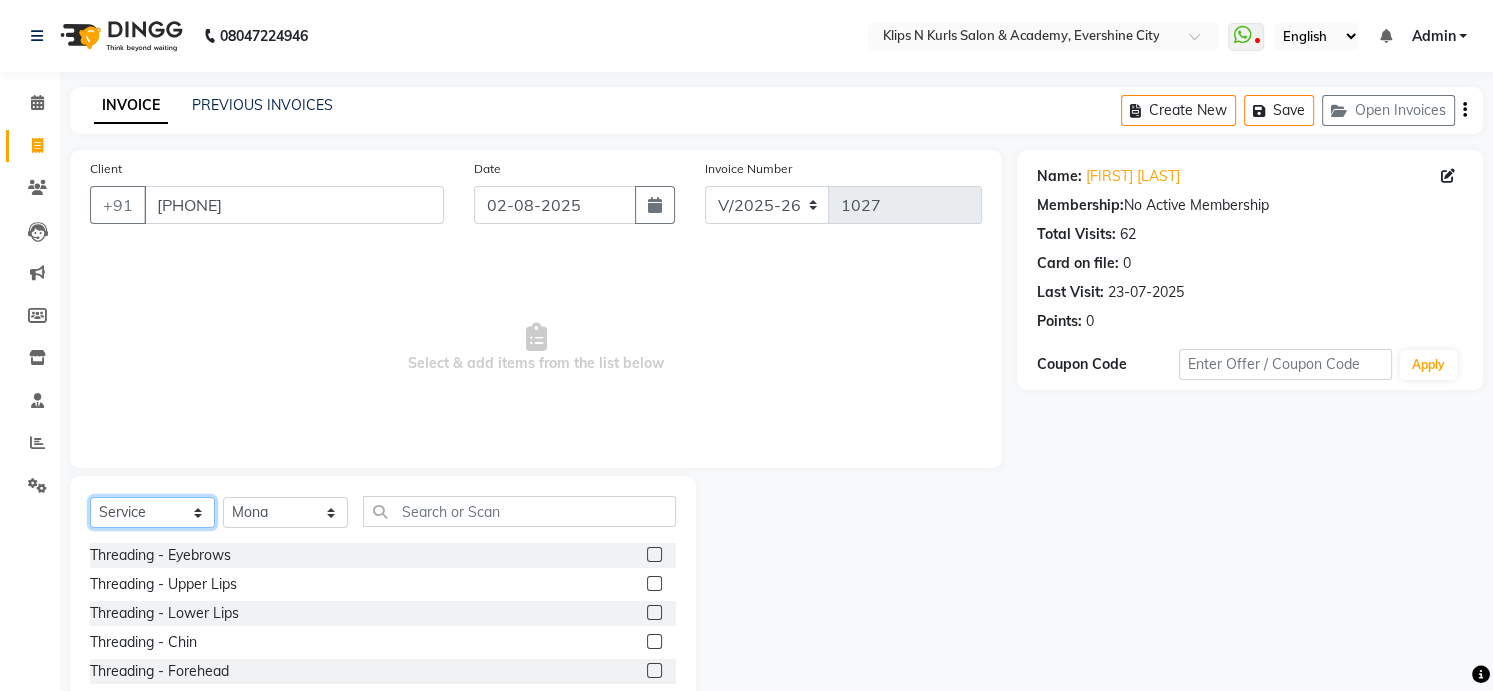 click on "Select  Service  Product  Membership  Package Voucher Prepaid Gift Card" 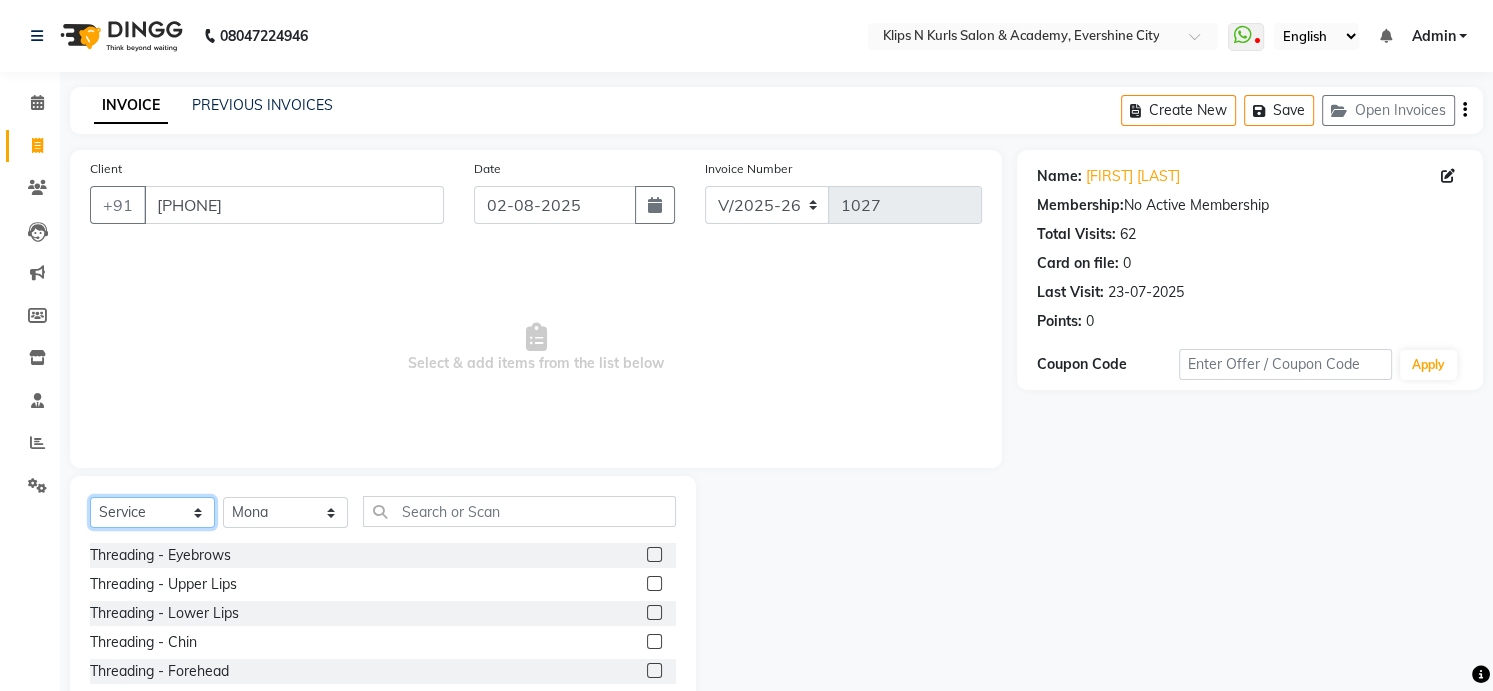 select on "product" 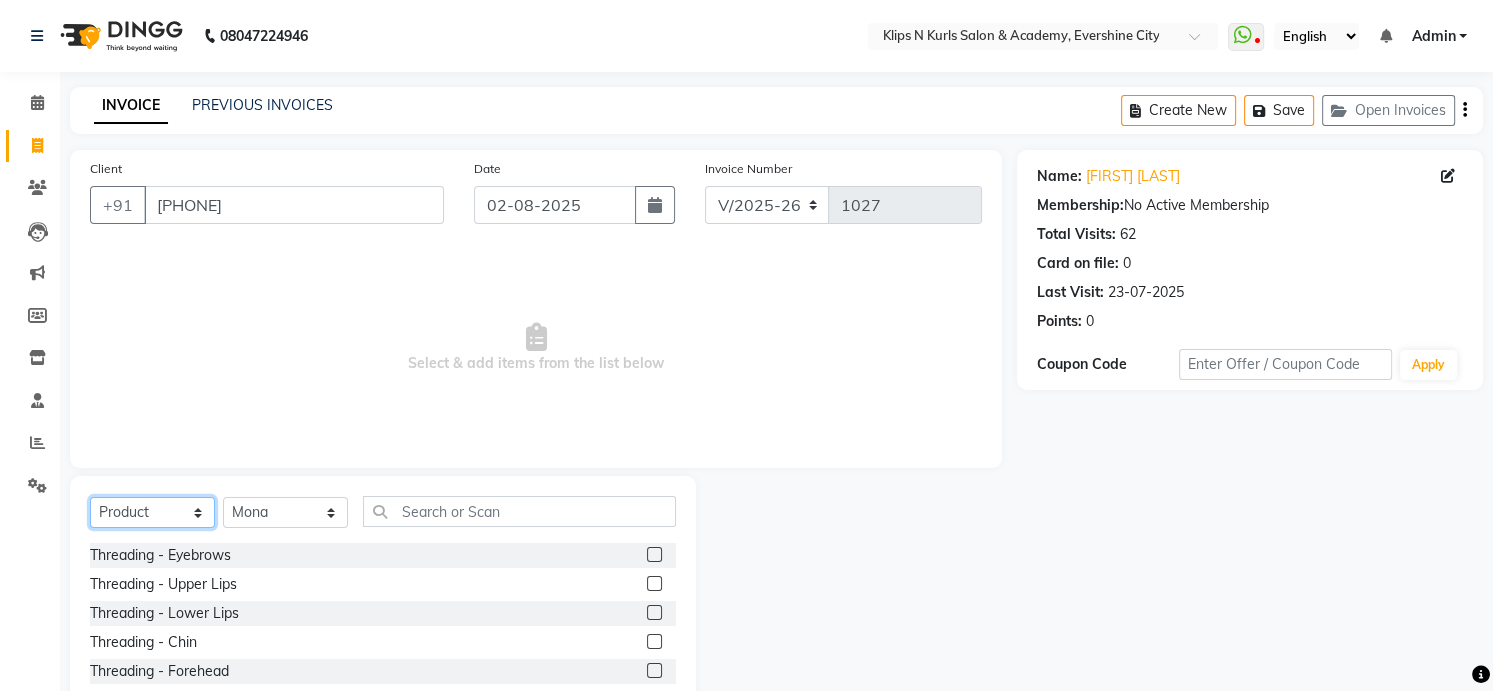 click on "Select  Service  Product  Membership  Package Voucher Prepaid Gift Card" 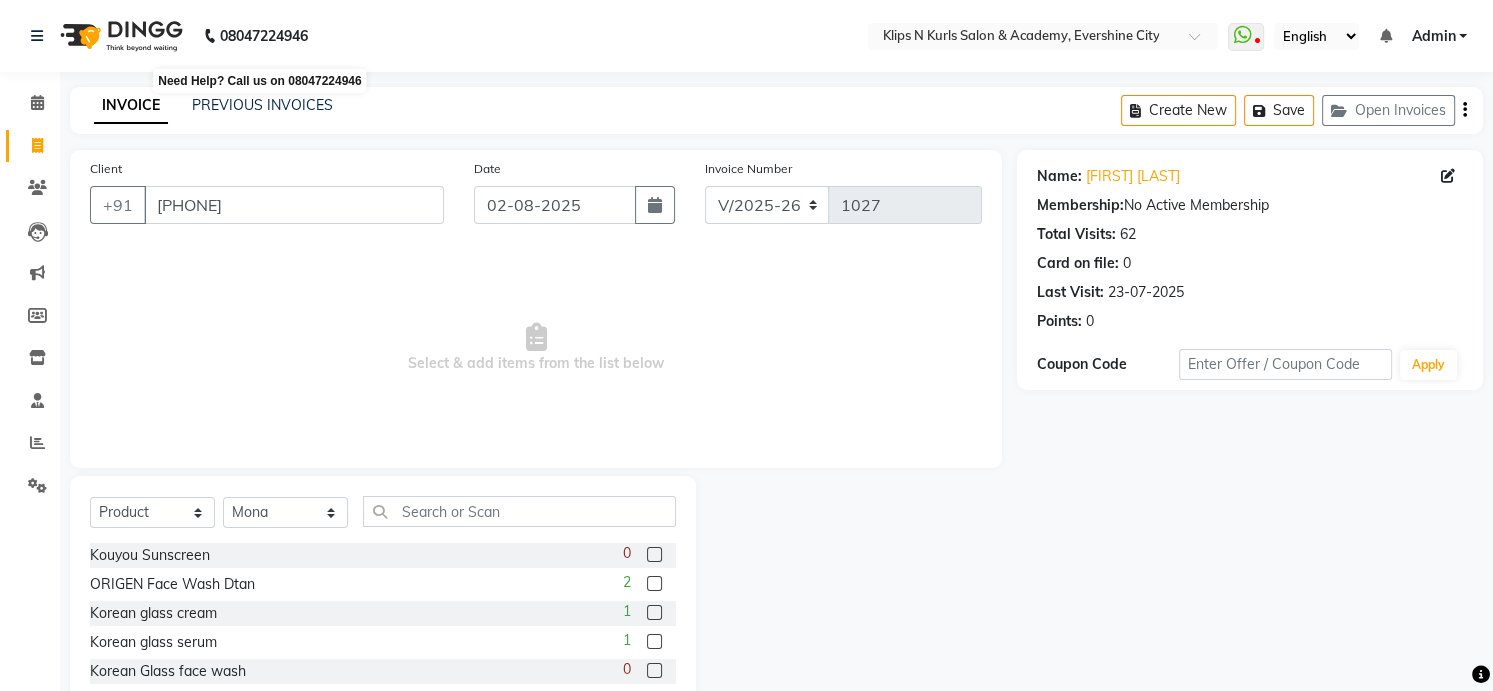 click on "08047224946" 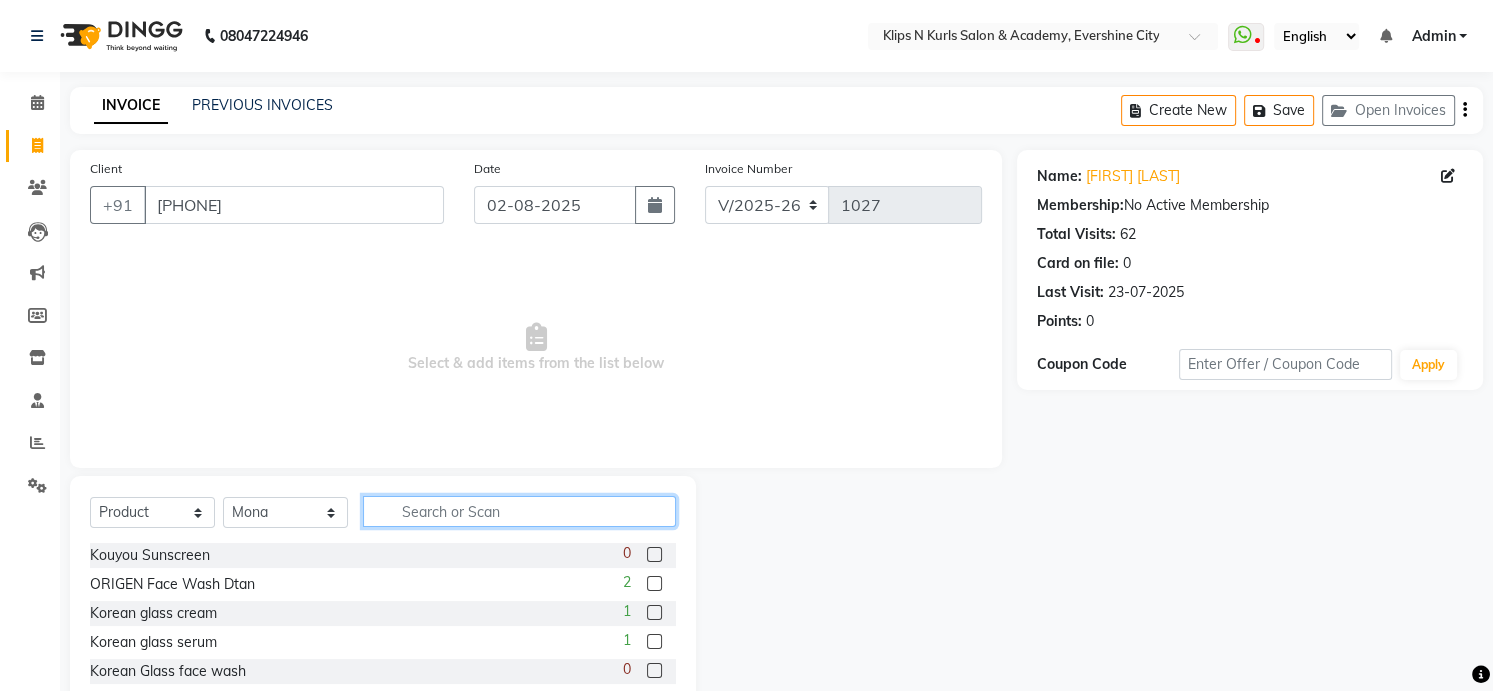 click 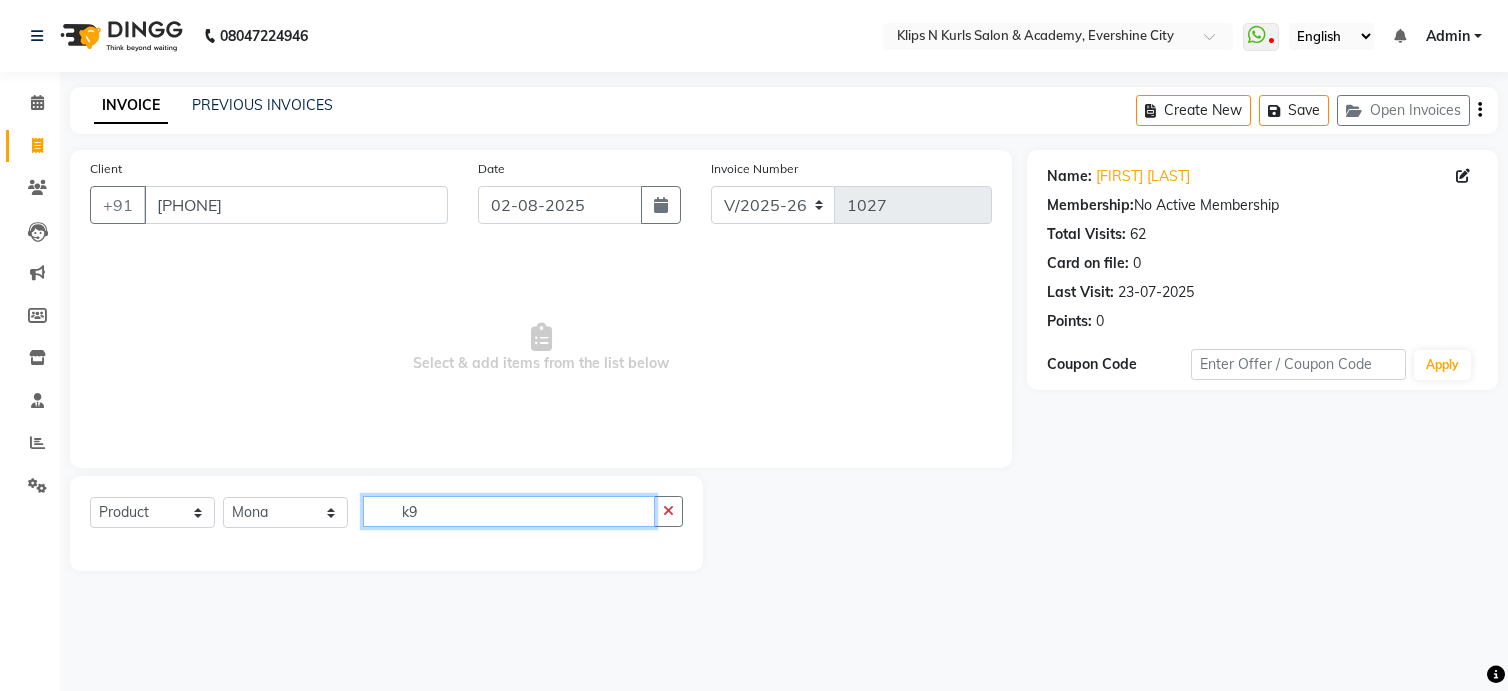 type on "k" 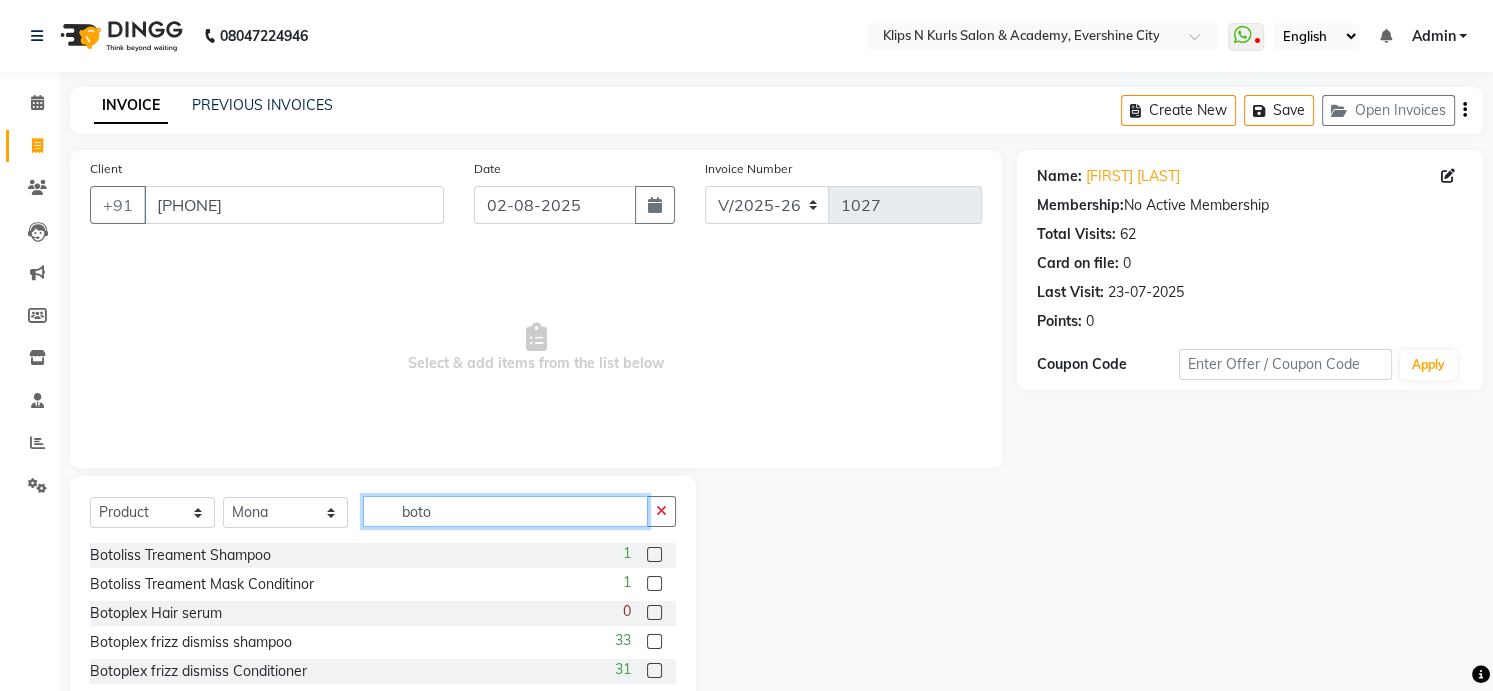 type on "boto" 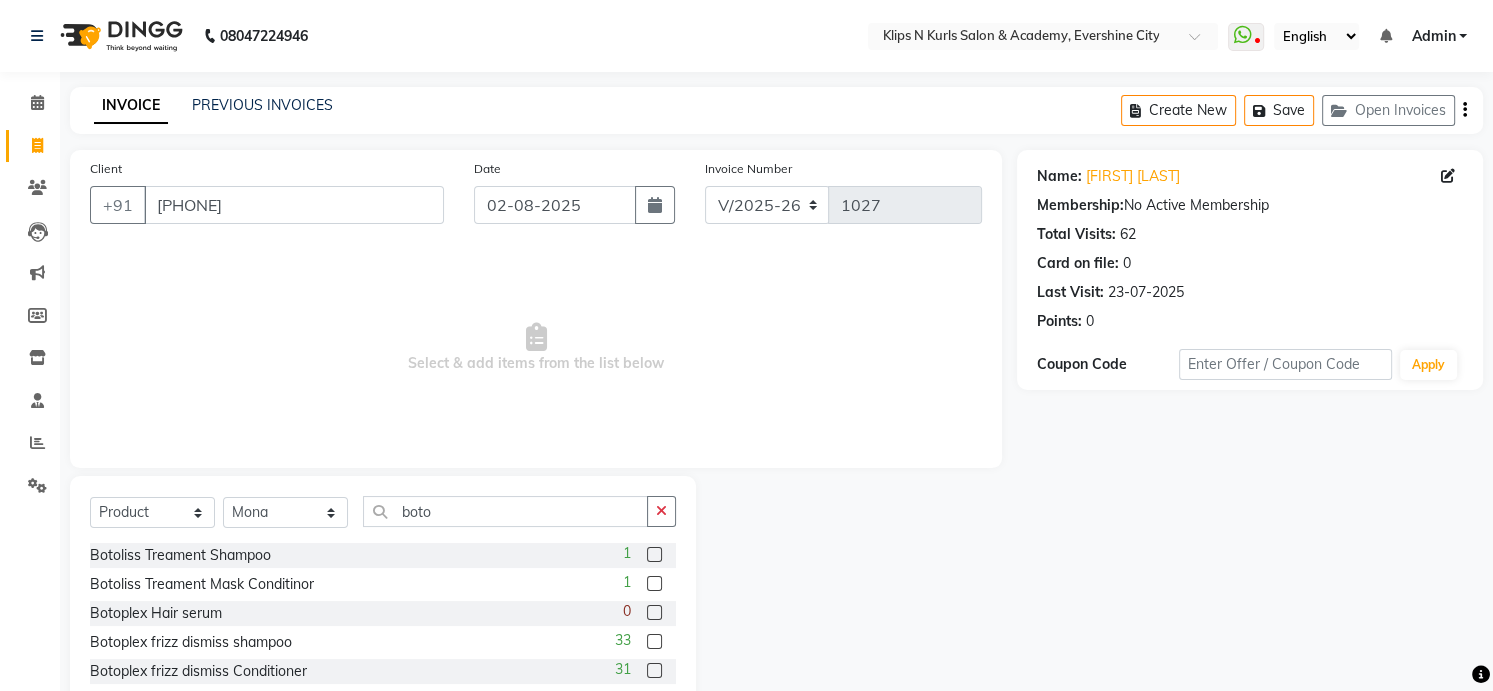 click 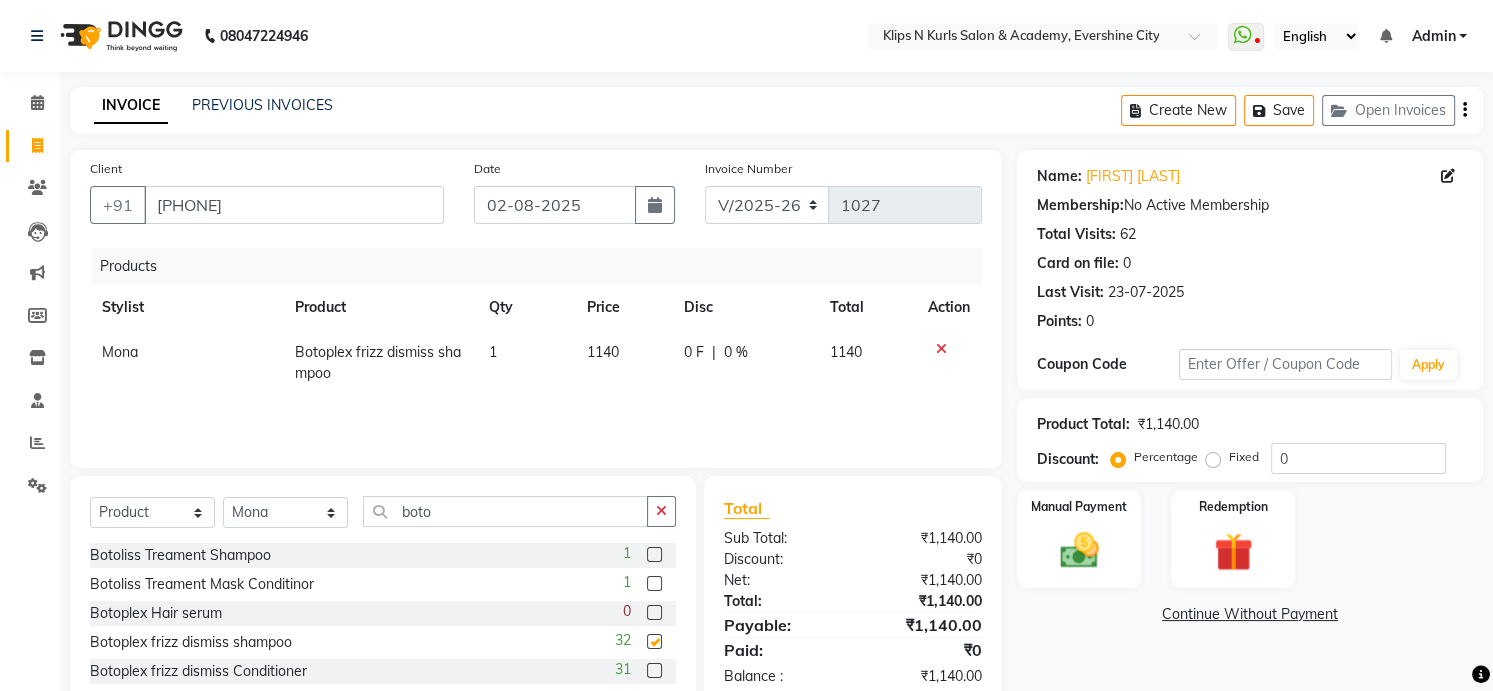 checkbox on "false" 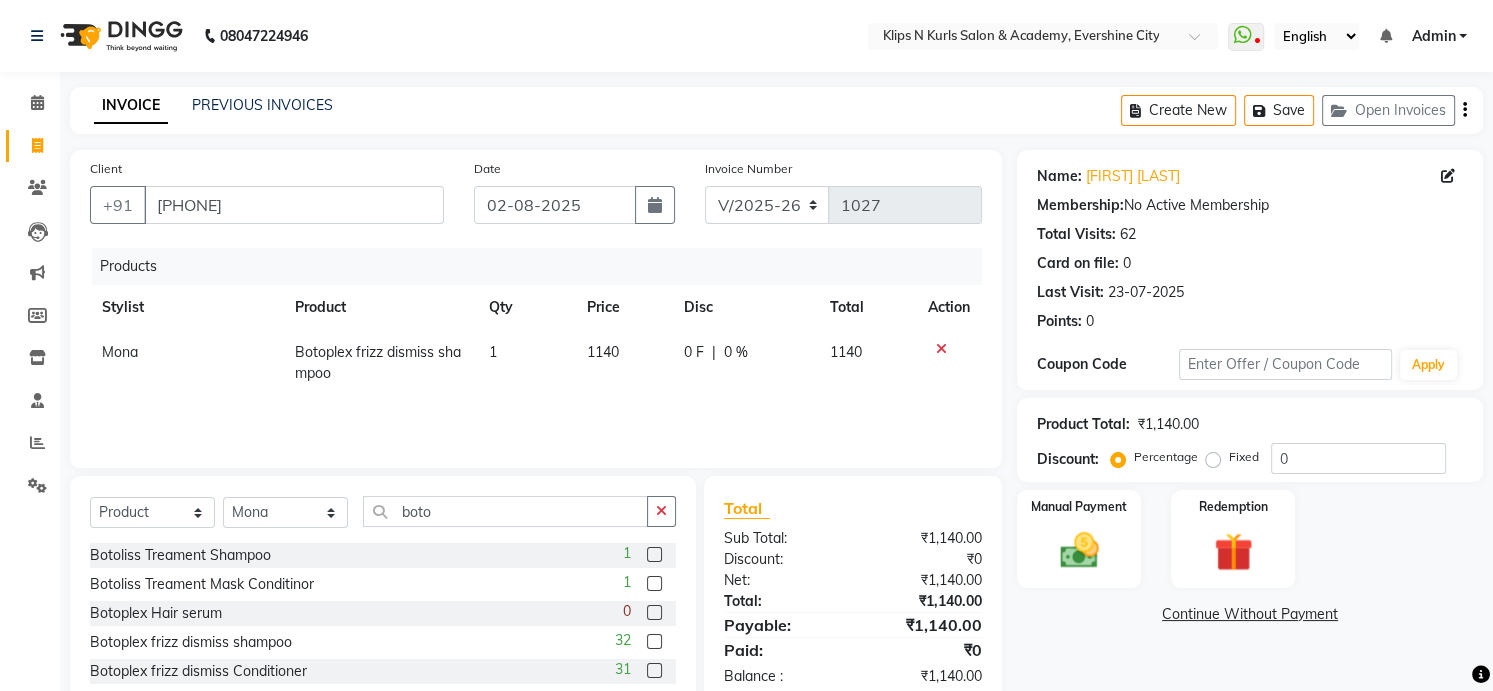 click 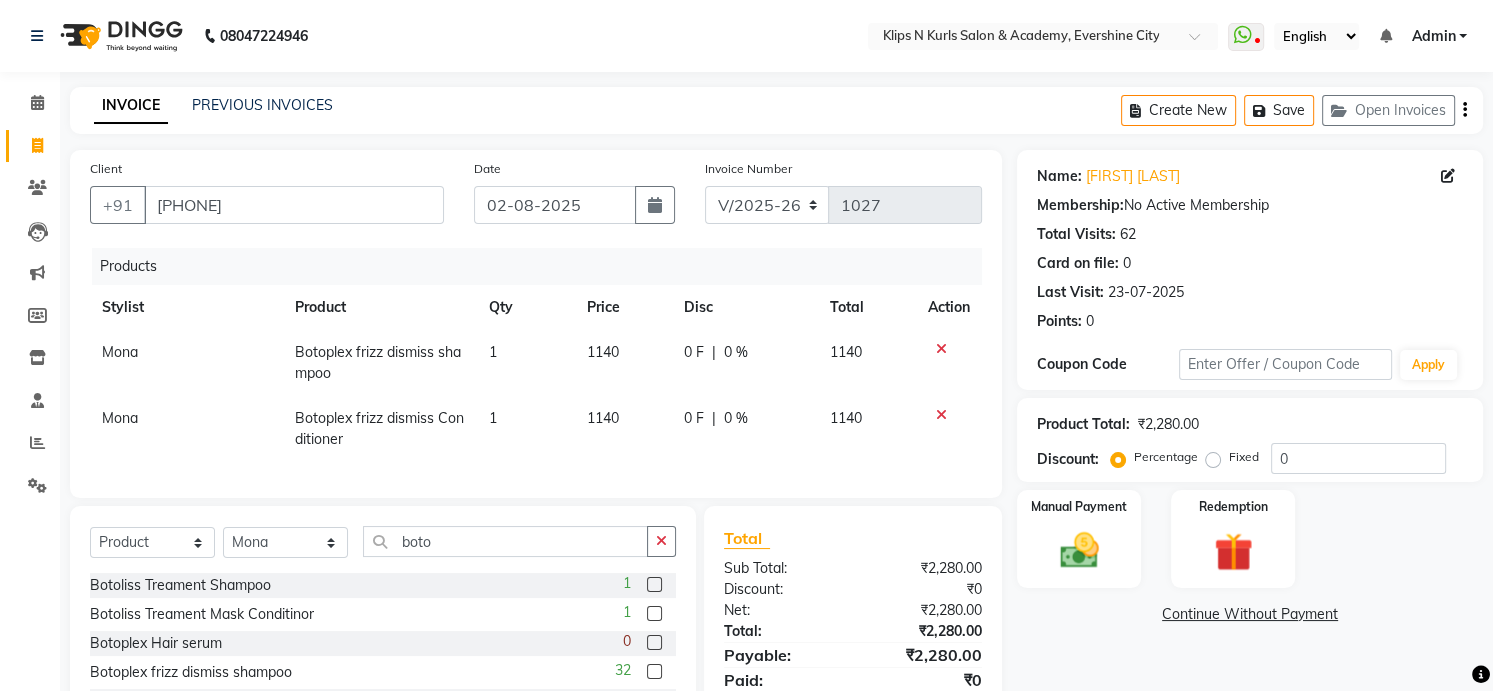 checkbox on "false" 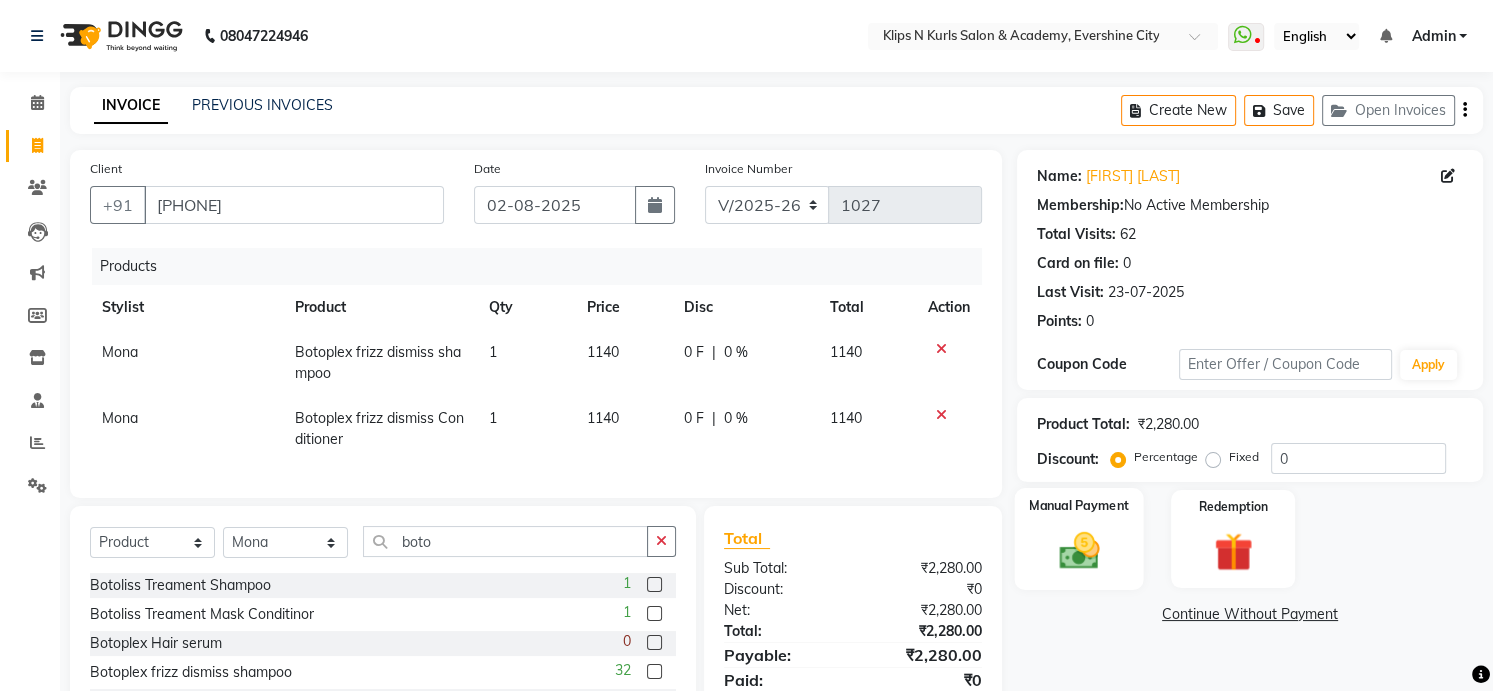 click on "Manual Payment" 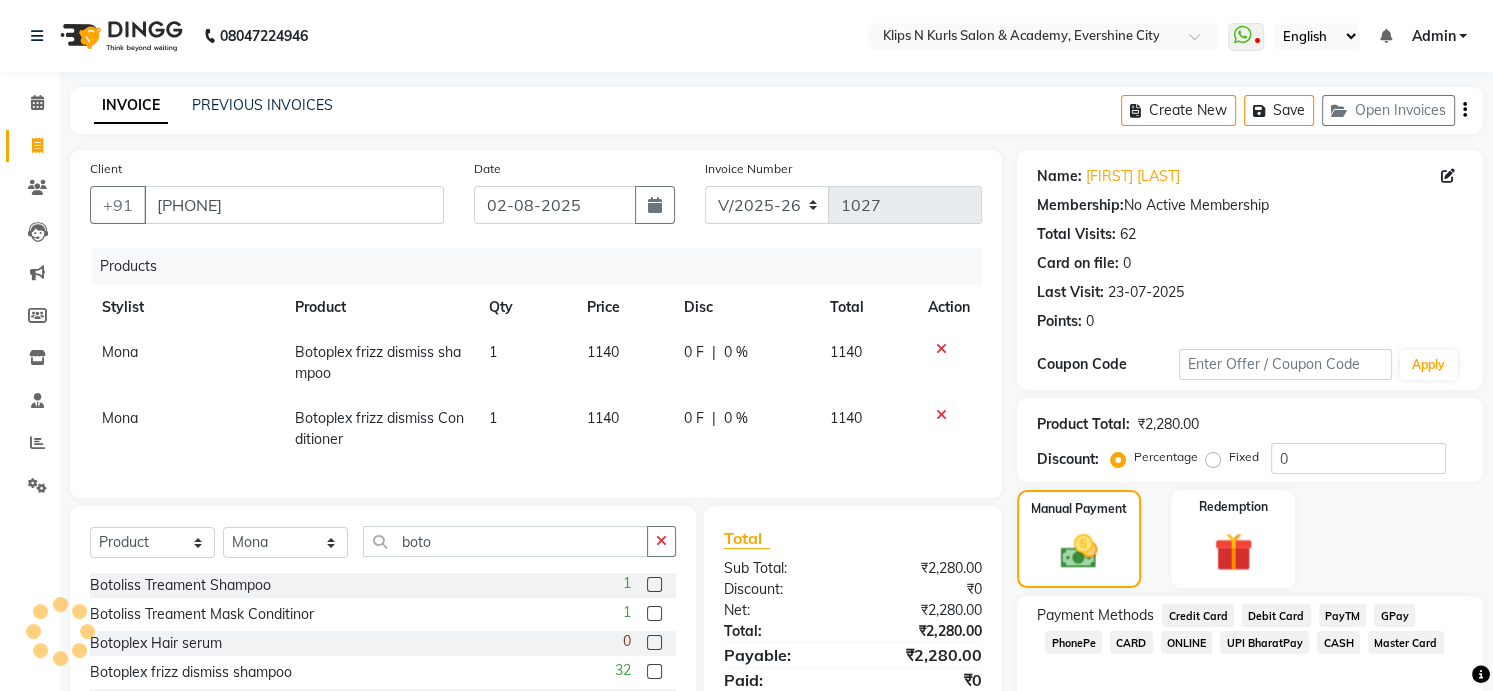 click on "Mona" 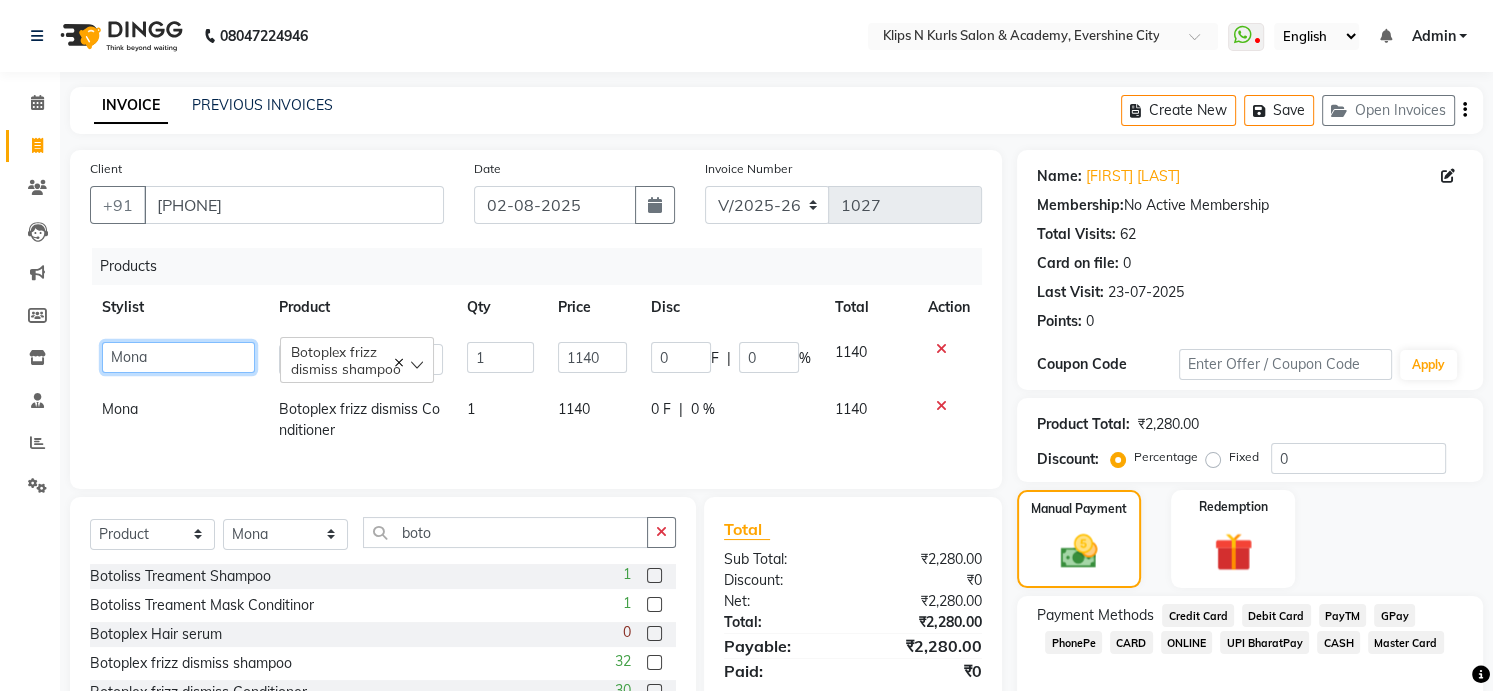 click on "[FIRST] Front Desk [FIRST] [FIRST] [FIRST] [FIRST] [FIRST]" 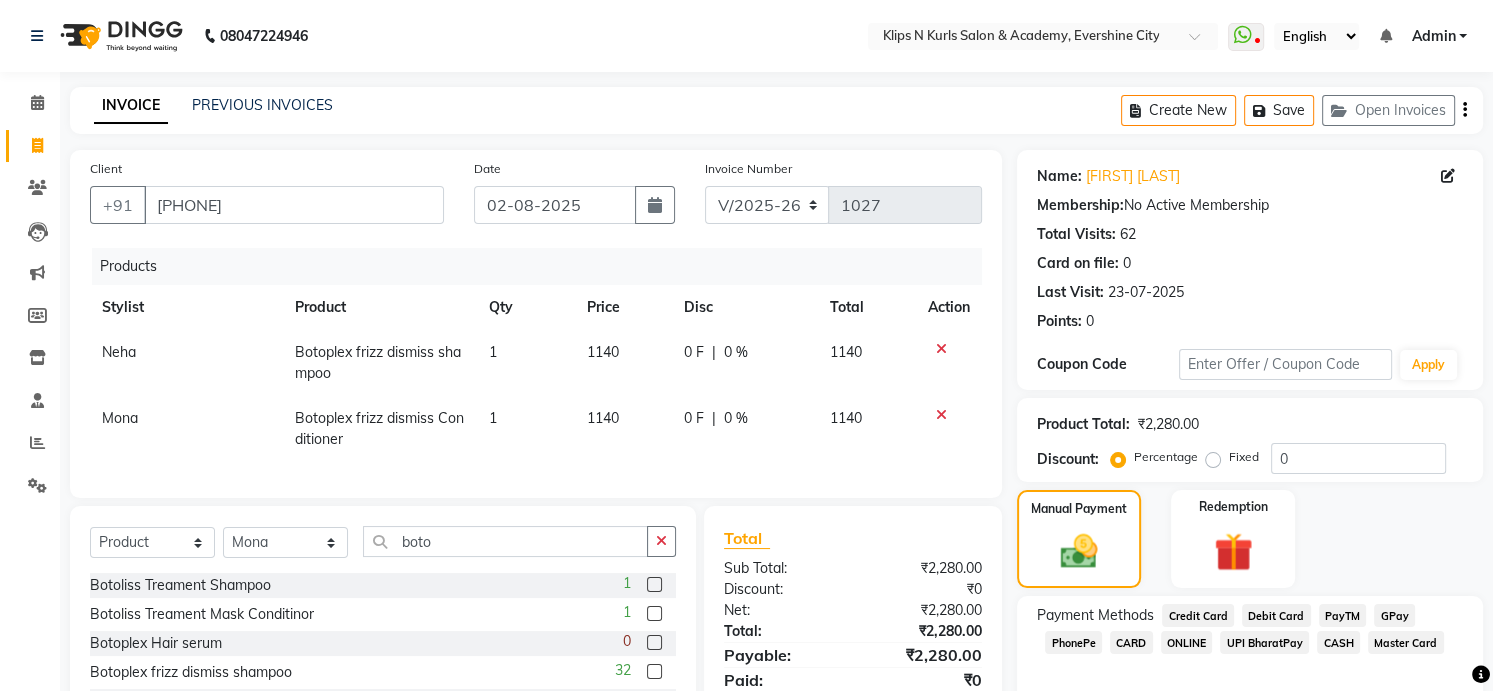 click on "Mona" 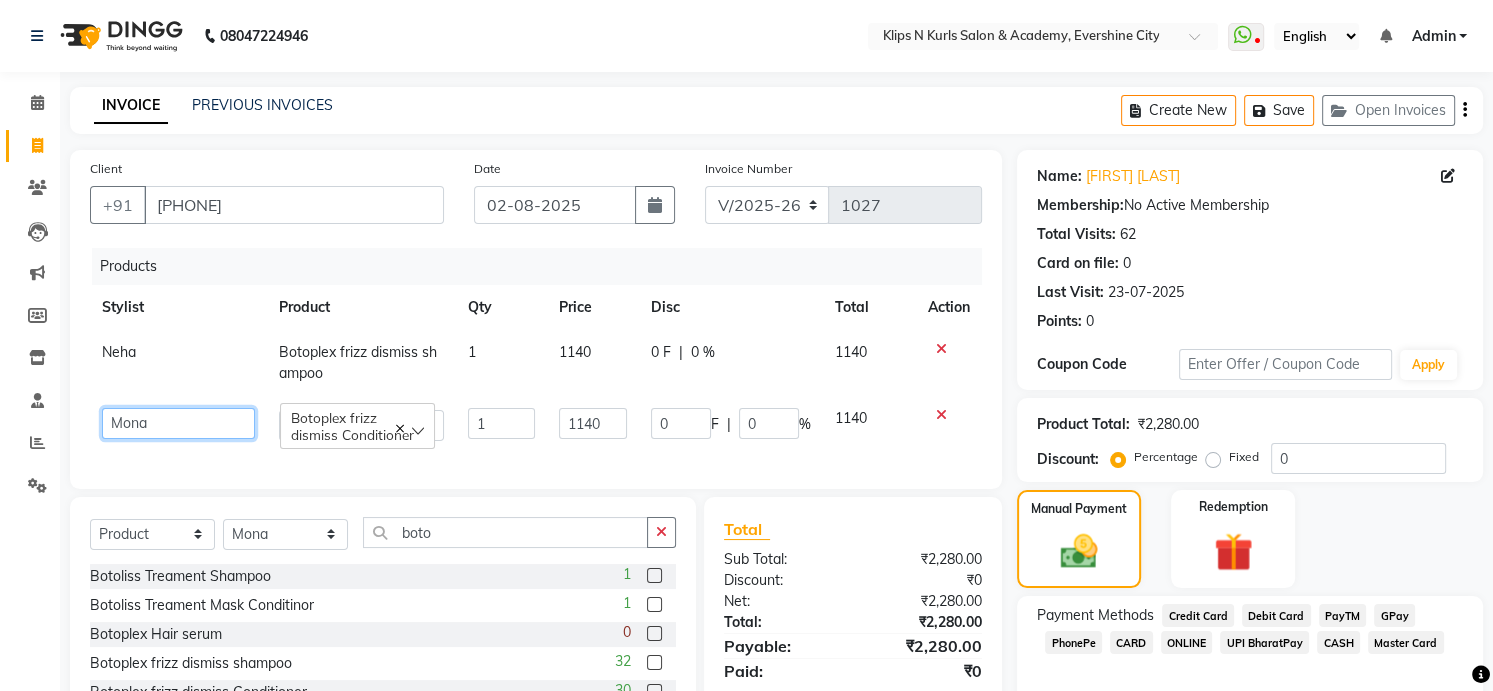 click on "[FIRST] Front Desk [FIRST] [FIRST] [FIRST] [FIRST] [FIRST]" 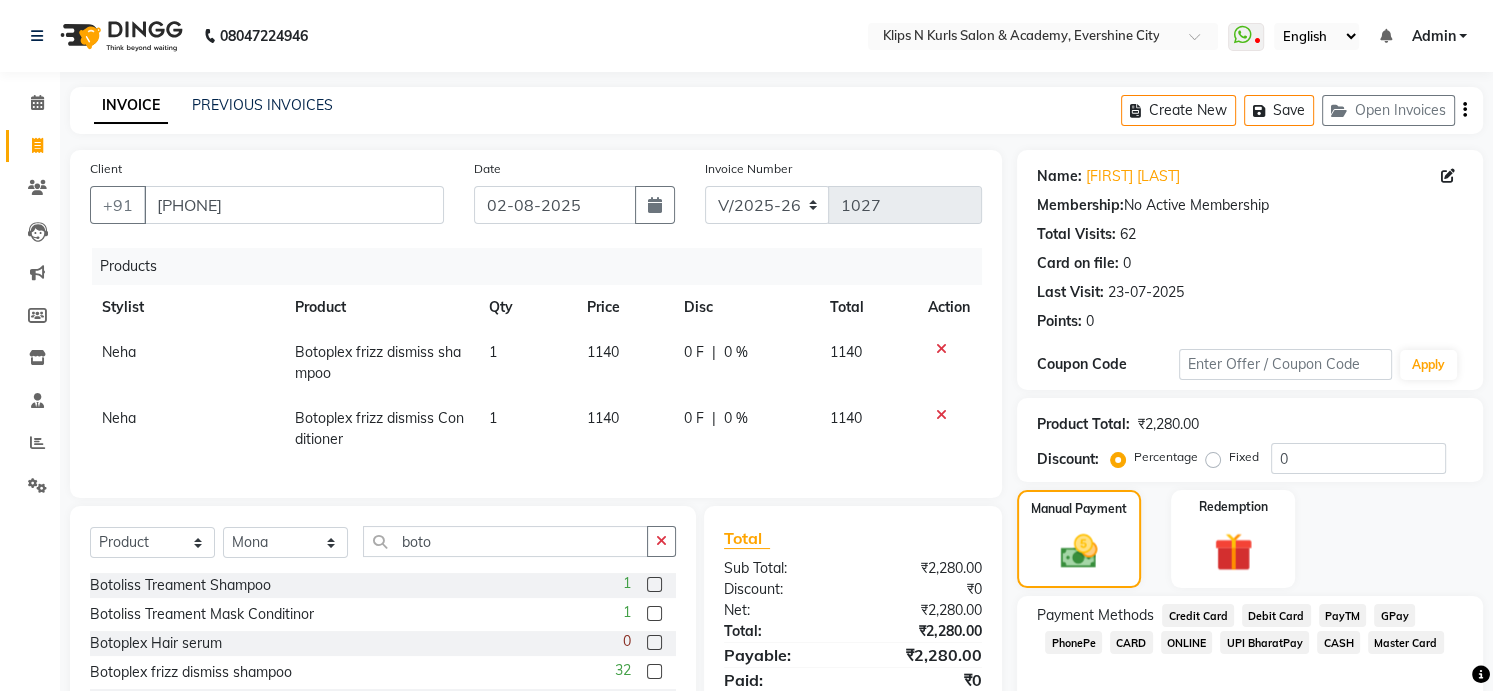 click on "GPay" 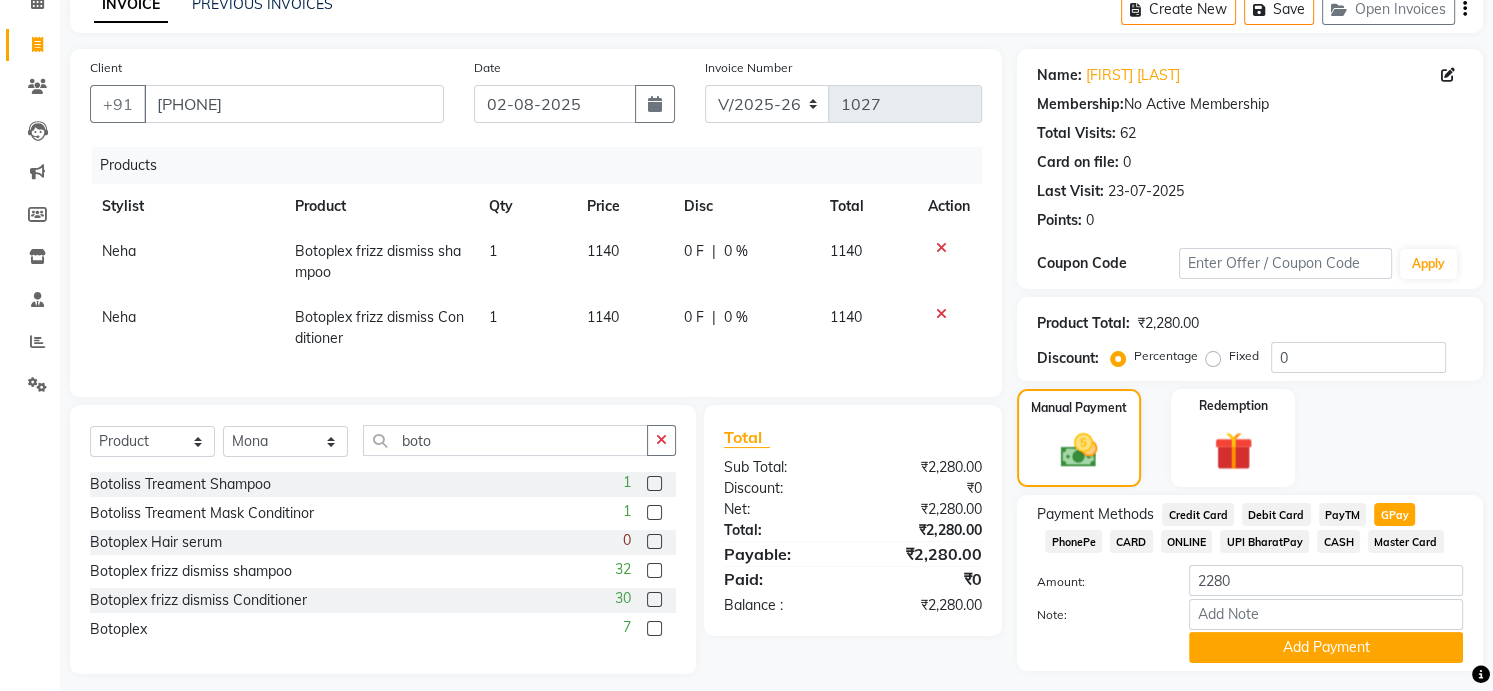 scroll, scrollTop: 154, scrollLeft: 0, axis: vertical 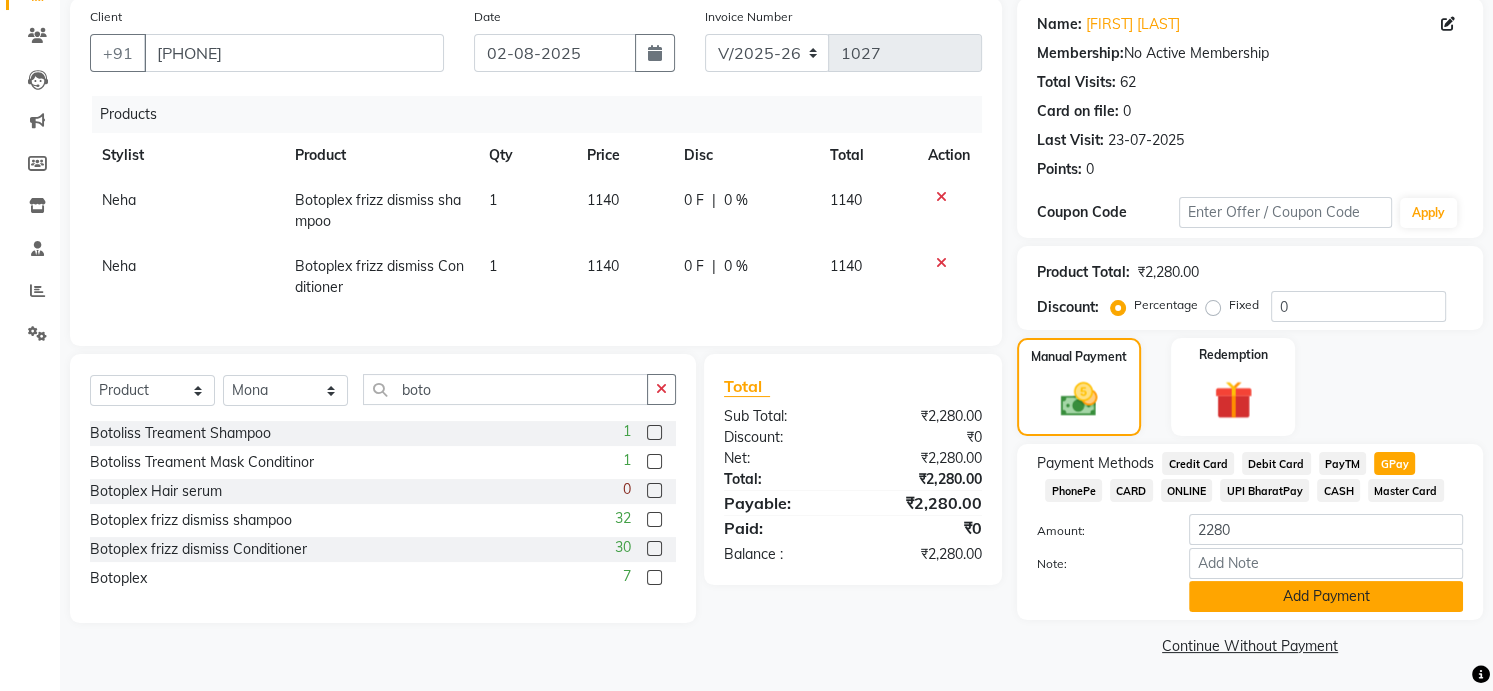 click on "Add Payment" 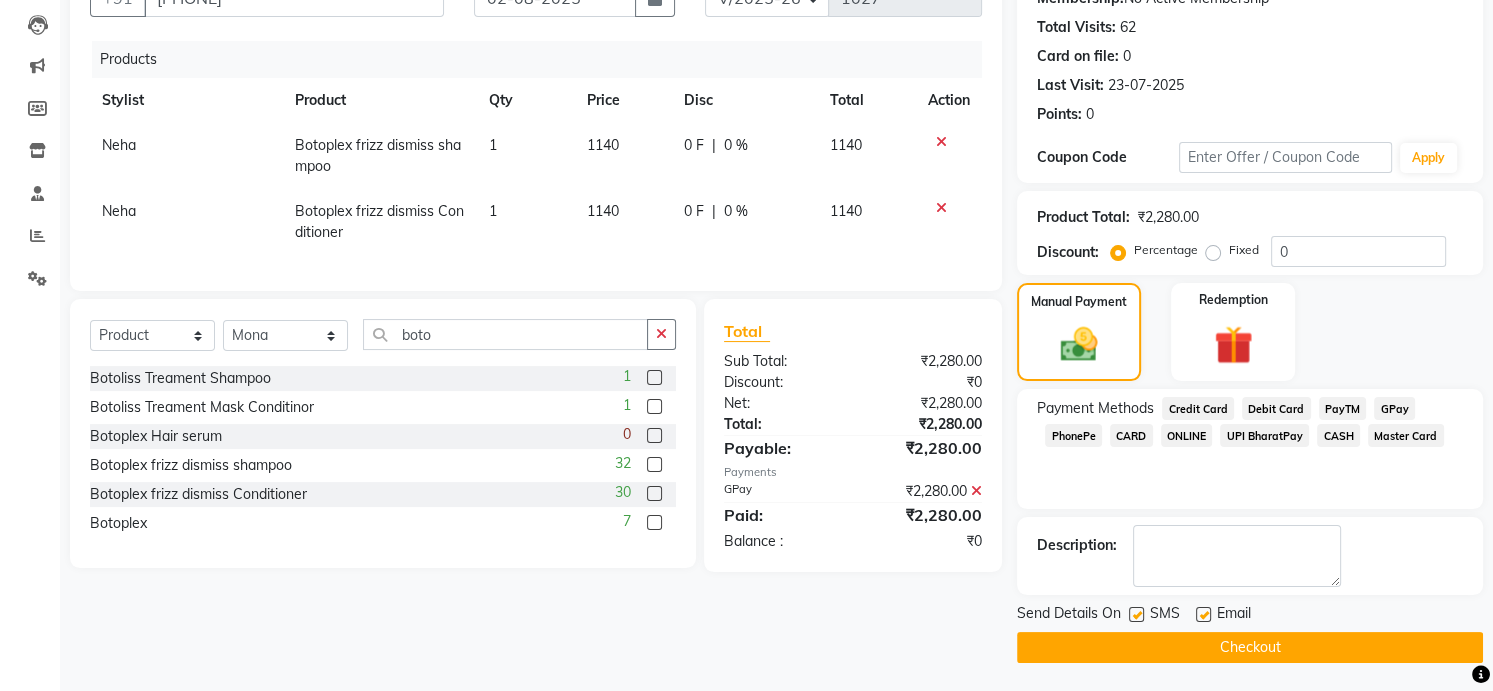 scroll, scrollTop: 208, scrollLeft: 0, axis: vertical 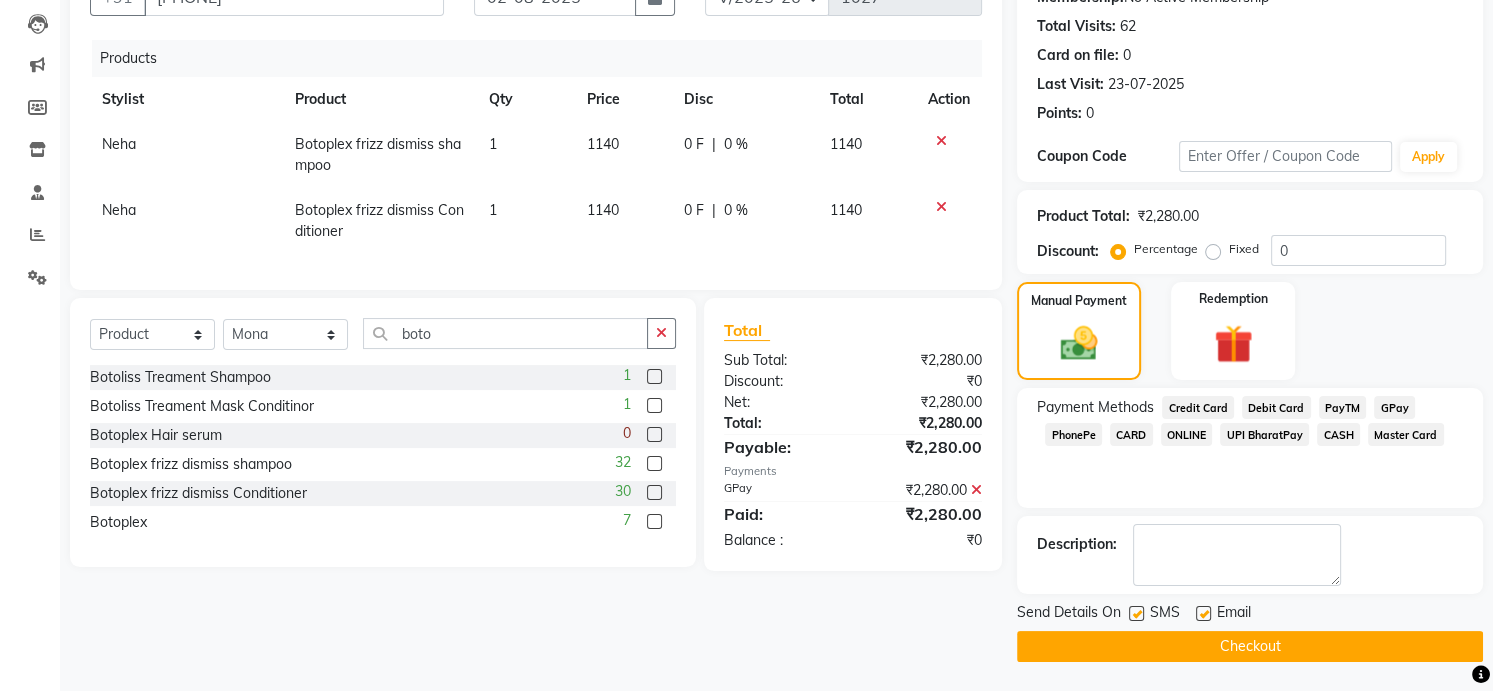 click on "Checkout" 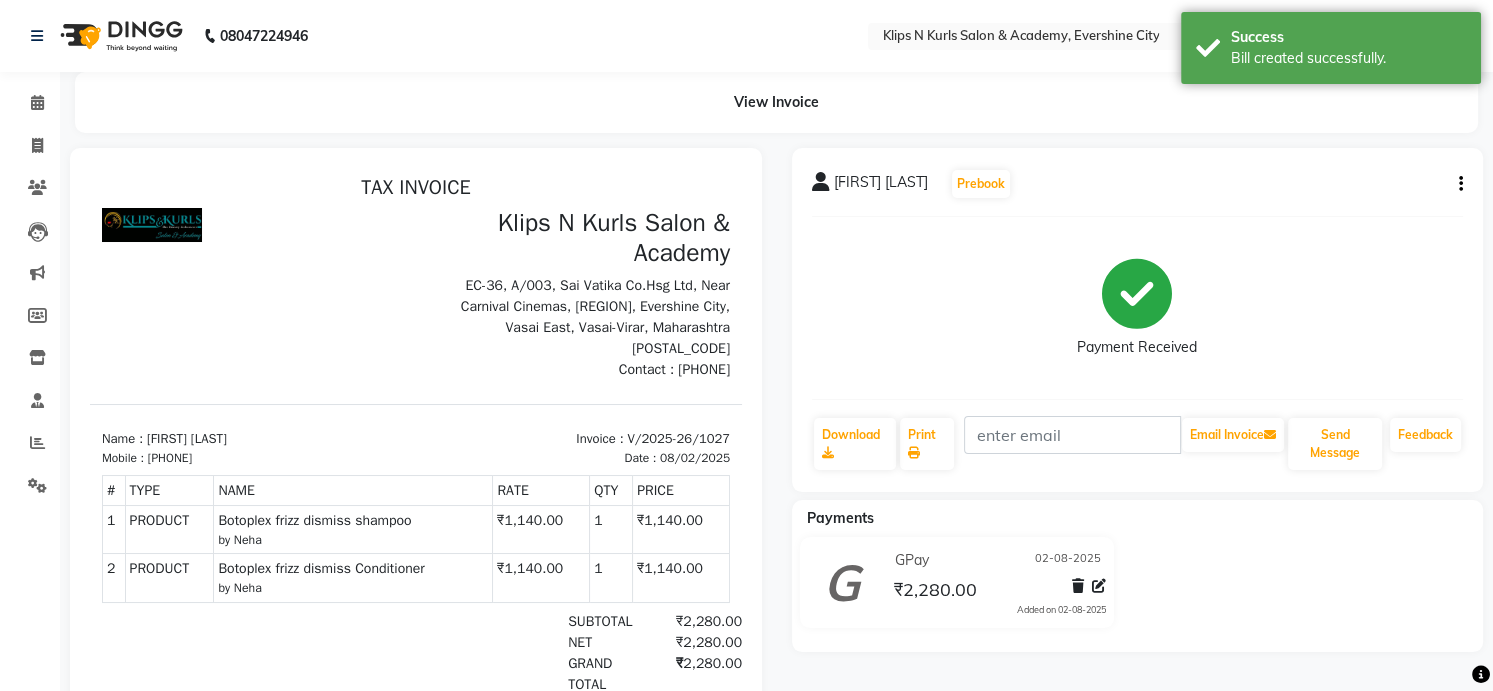 scroll, scrollTop: 0, scrollLeft: 0, axis: both 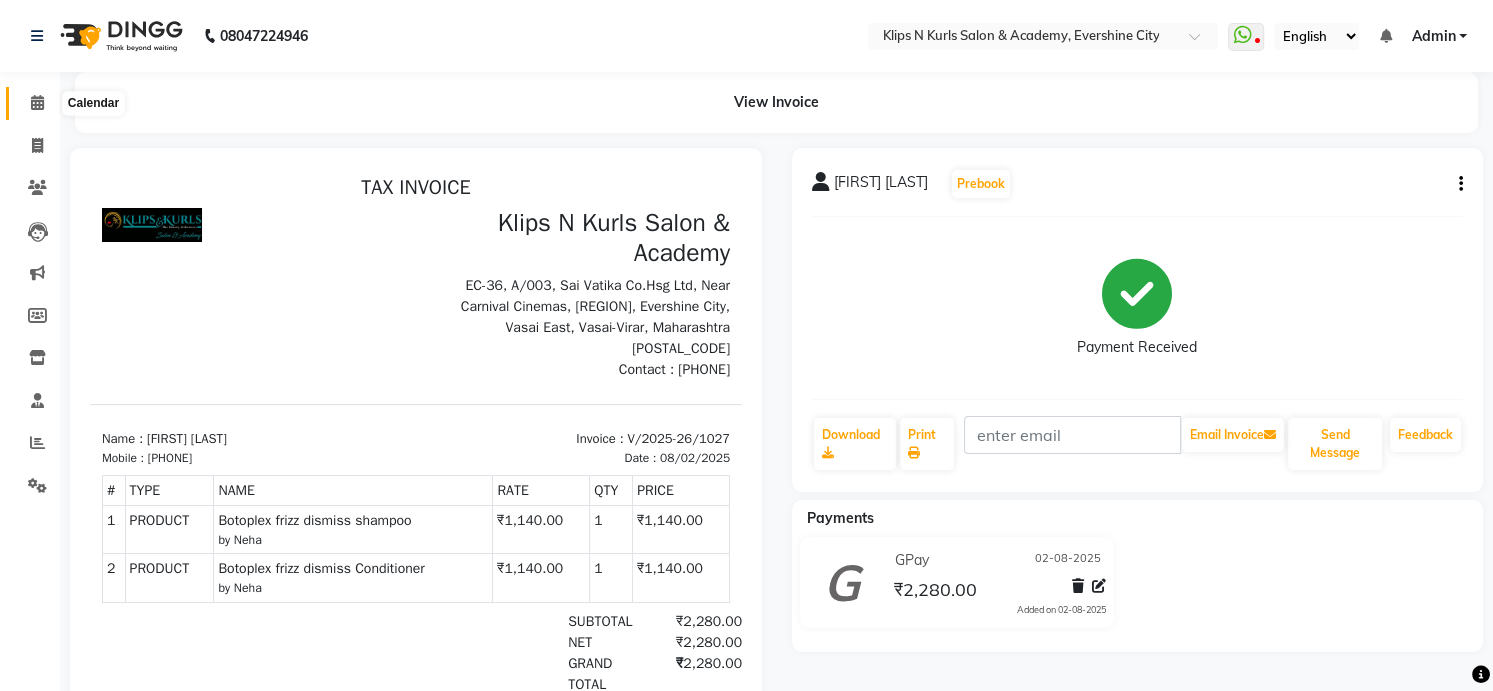 click 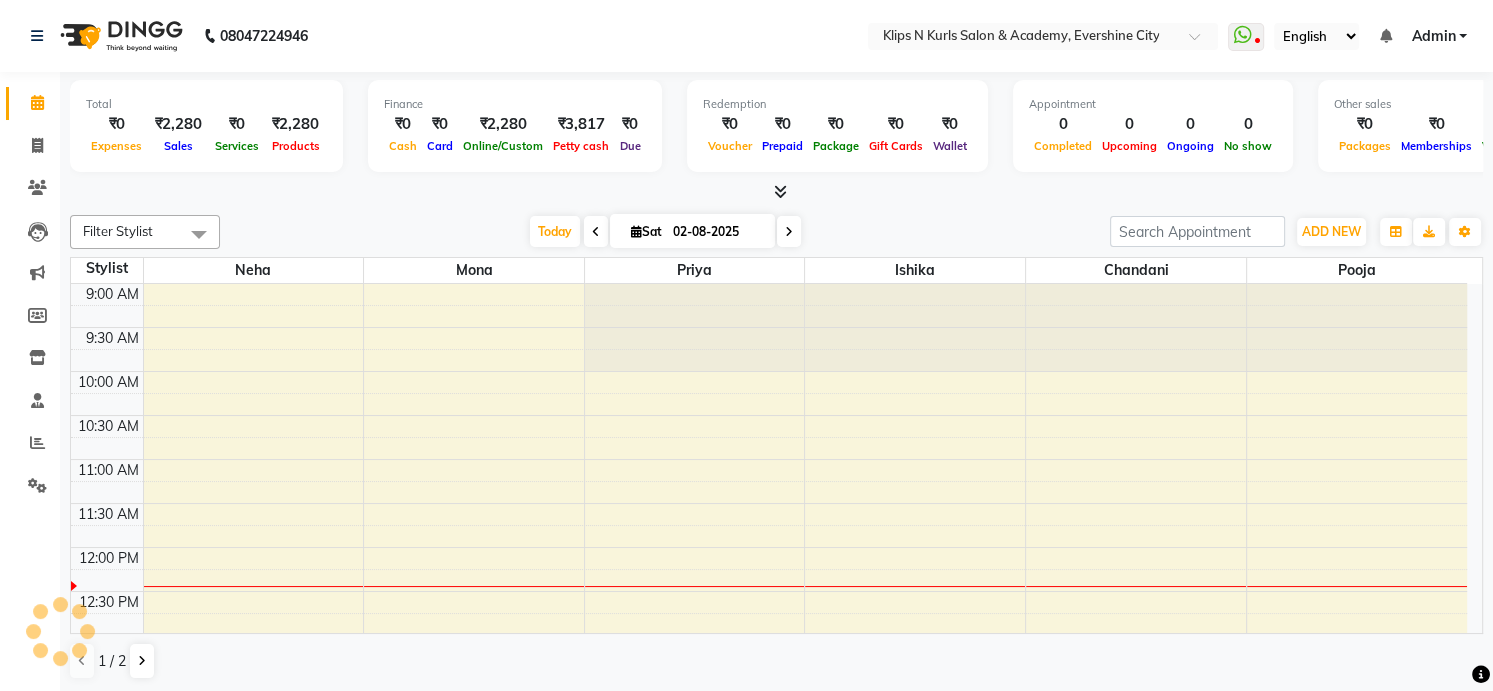 scroll, scrollTop: 0, scrollLeft: 0, axis: both 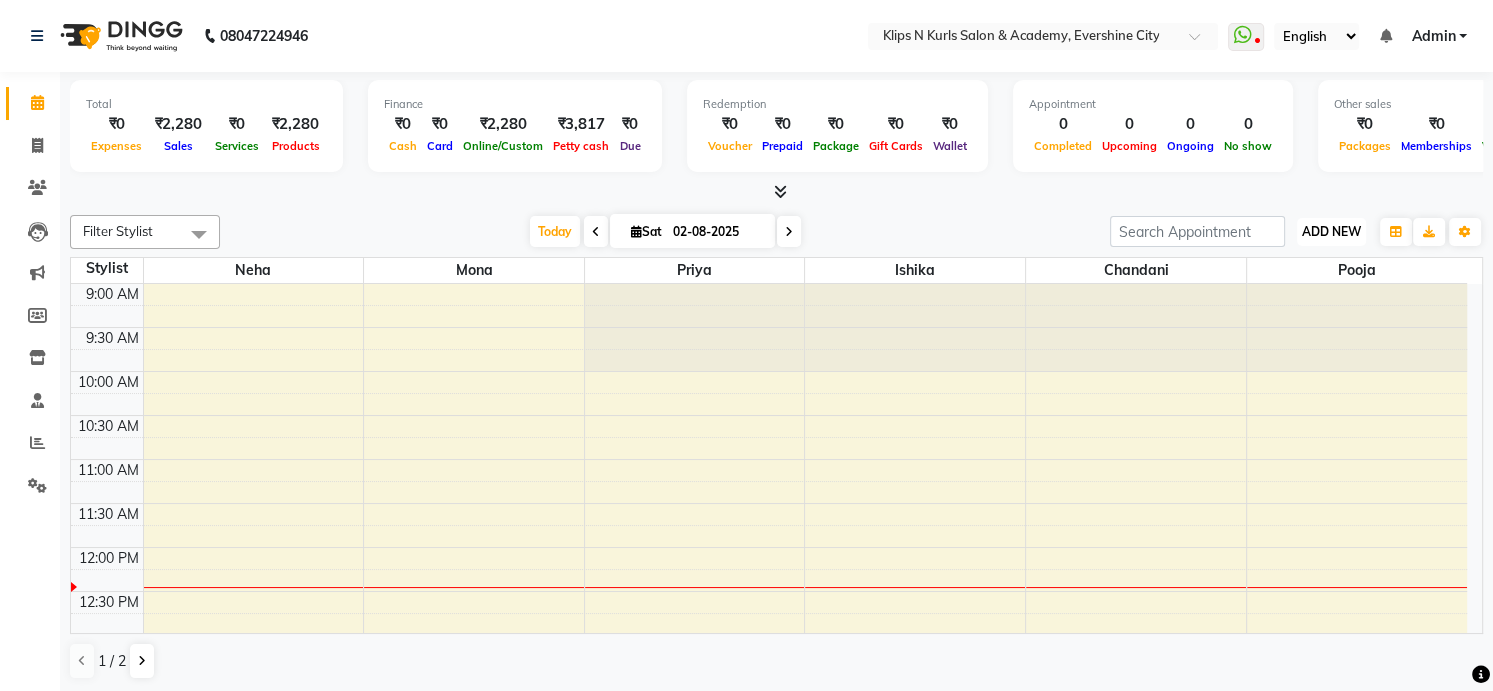 click on "ADD NEW" at bounding box center (1331, 231) 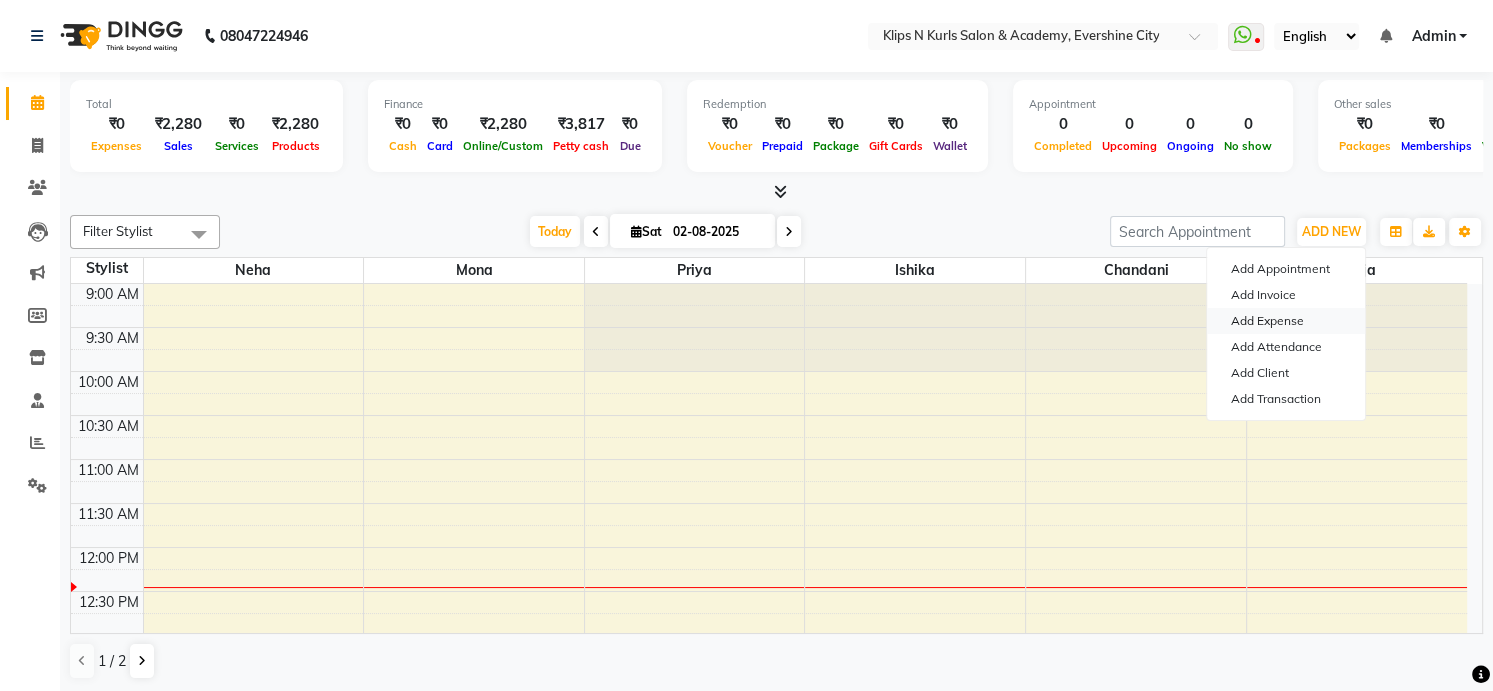 click on "Add Expense" at bounding box center (1286, 321) 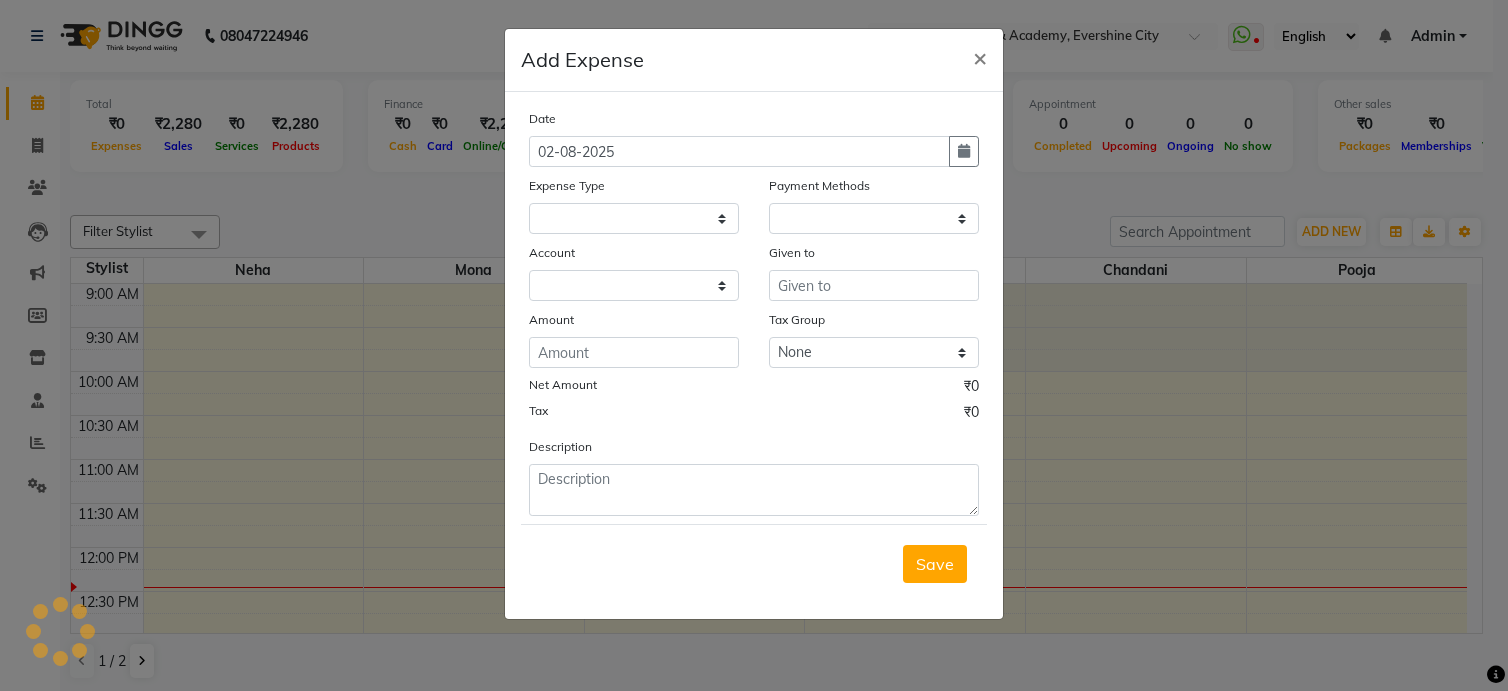 select 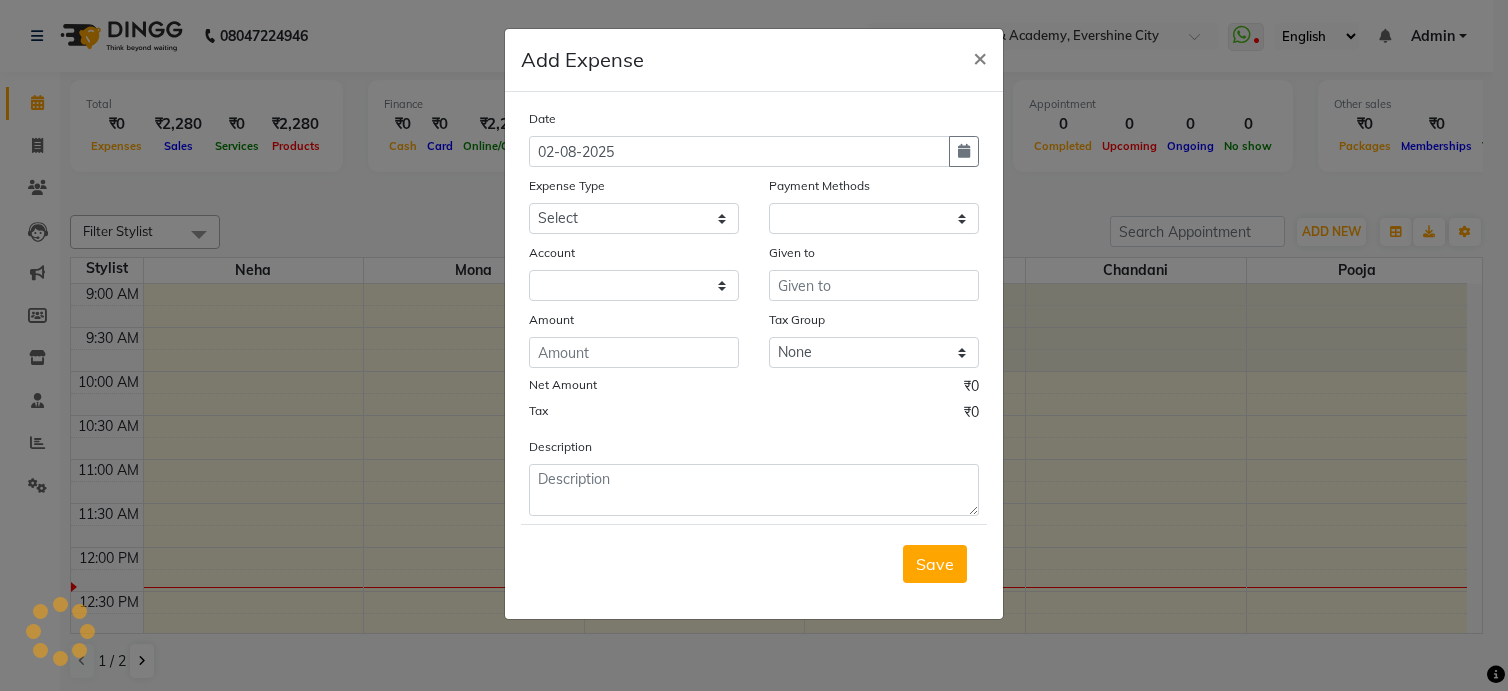 select on "1" 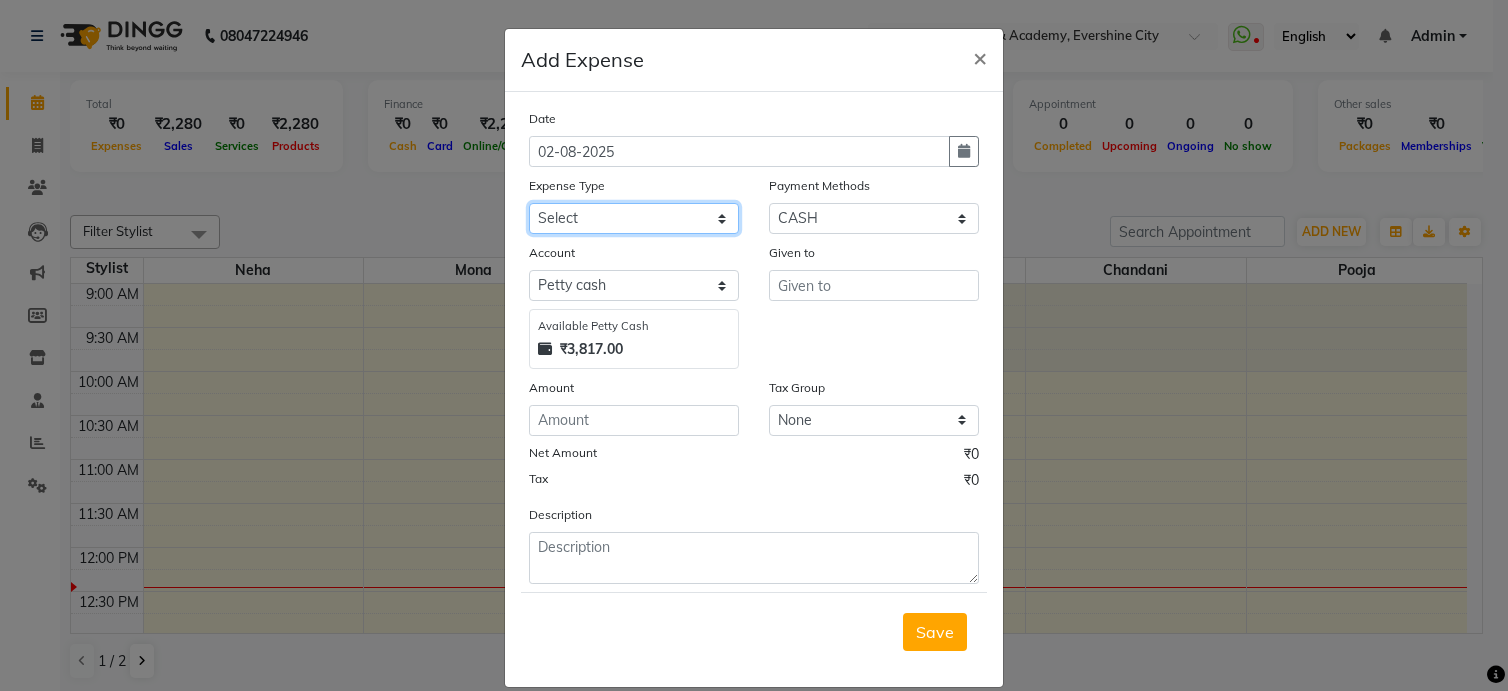 click on "Select Advance Salary Bank charges Brownie food Car maintenance  Cash transfer to bank Cash transfer to hub Client Snacks Clinical charges Equipment Fuel Govt fee Incentive Insurance International purchase Loan Repayment Maintenance Marketing Miscellaneous MRA Other Pantry Product Rent Salary Staff Snacks Tax Tea & Refreshment Utilities" 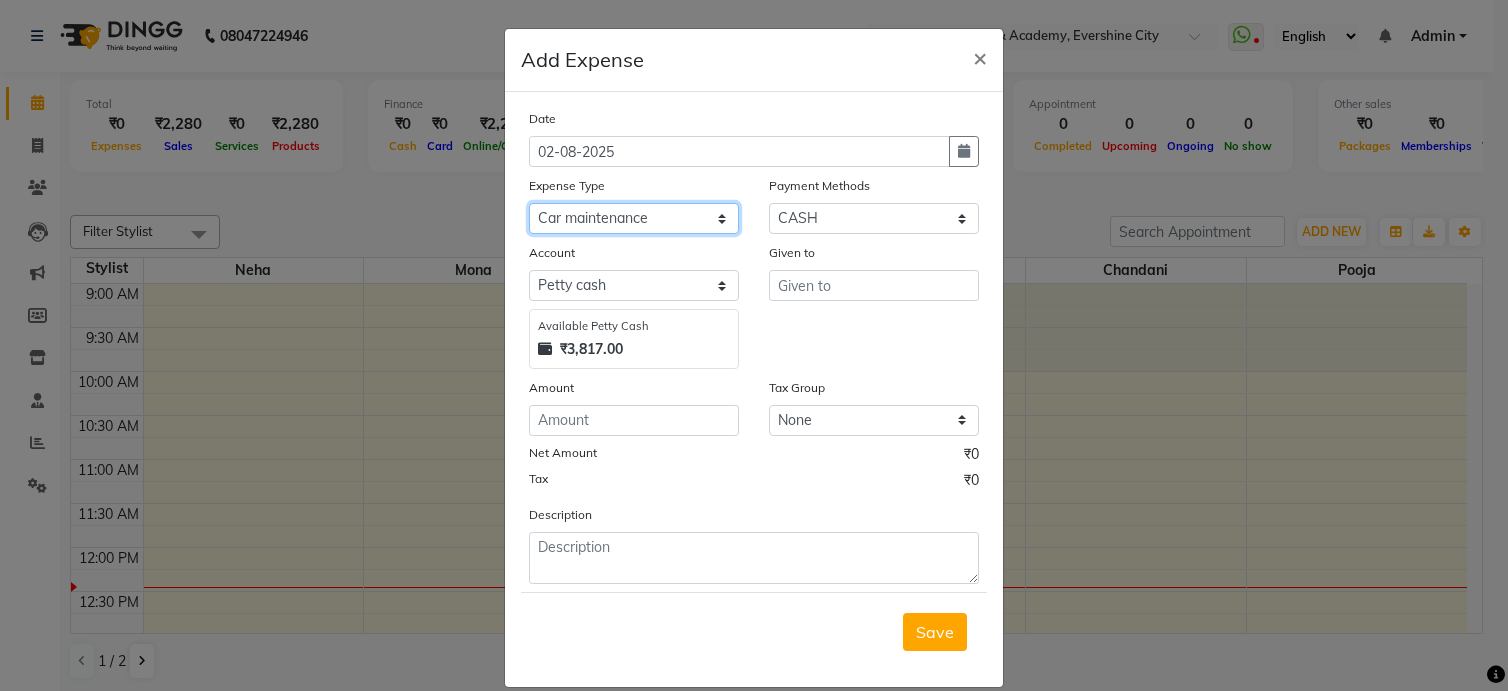 click on "Select Advance Salary Bank charges Brownie food Car maintenance  Cash transfer to bank Cash transfer to hub Client Snacks Clinical charges Equipment Fuel Govt fee Incentive Insurance International purchase Loan Repayment Maintenance Marketing Miscellaneous MRA Other Pantry Product Rent Salary Staff Snacks Tax Tea & Refreshment Utilities" 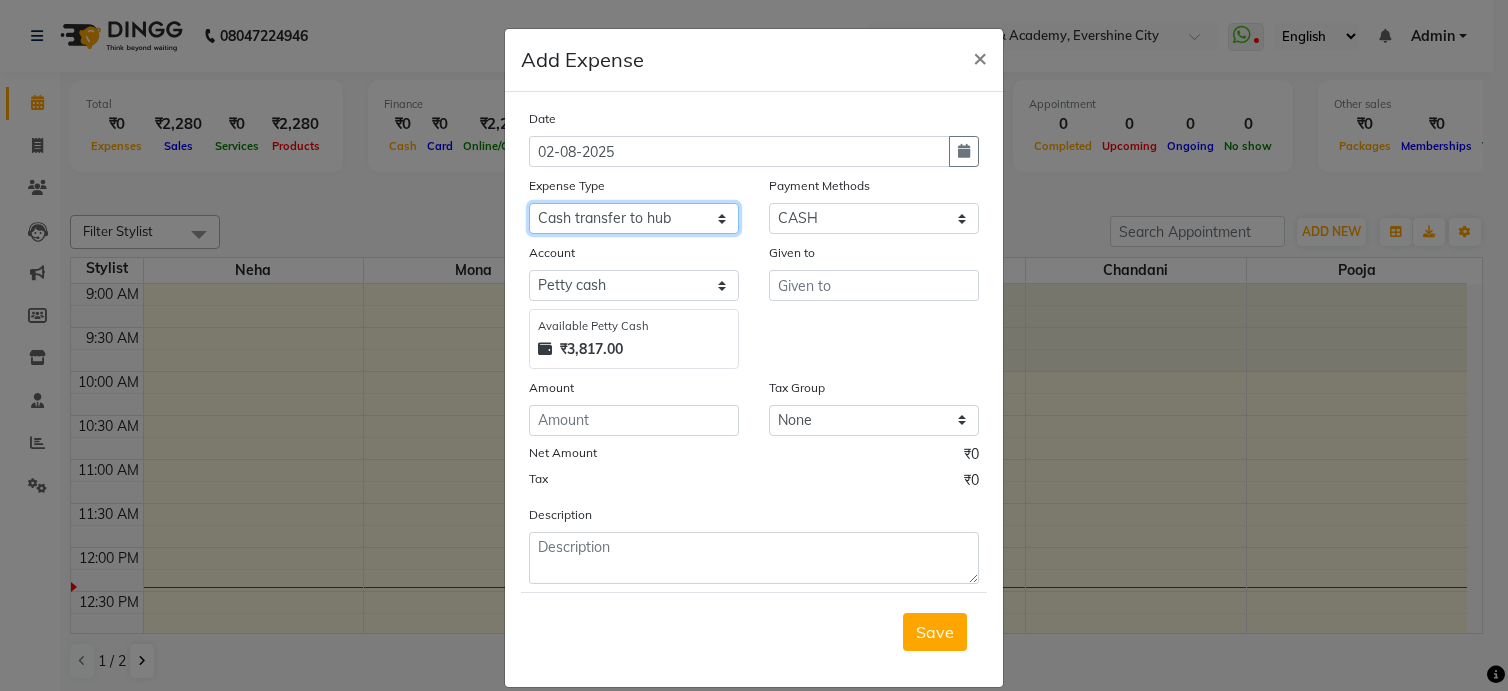 click on "Select Advance Salary Bank charges Brownie food Car maintenance  Cash transfer to bank Cash transfer to hub Client Snacks Clinical charges Equipment Fuel Govt fee Incentive Insurance International purchase Loan Repayment Maintenance Marketing Miscellaneous MRA Other Pantry Product Rent Salary Staff Snacks Tax Tea & Refreshment Utilities" 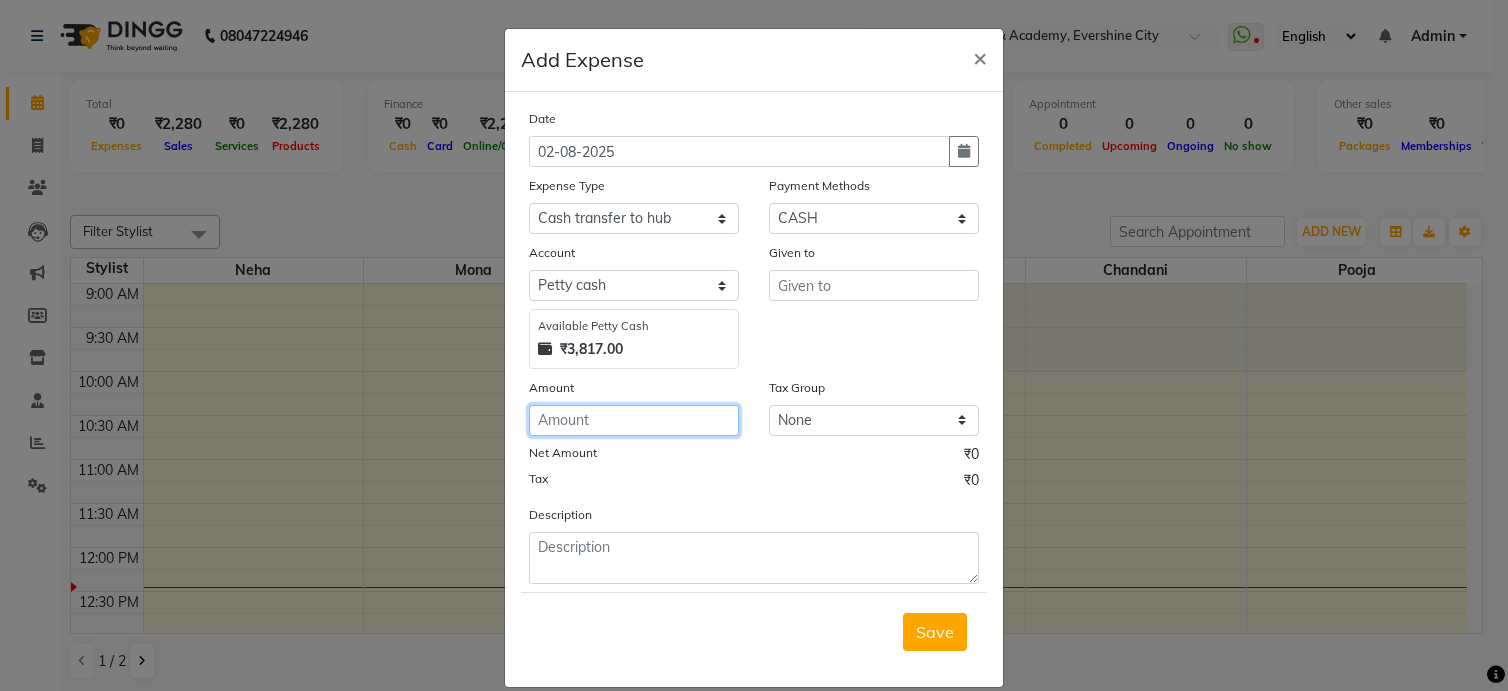 click 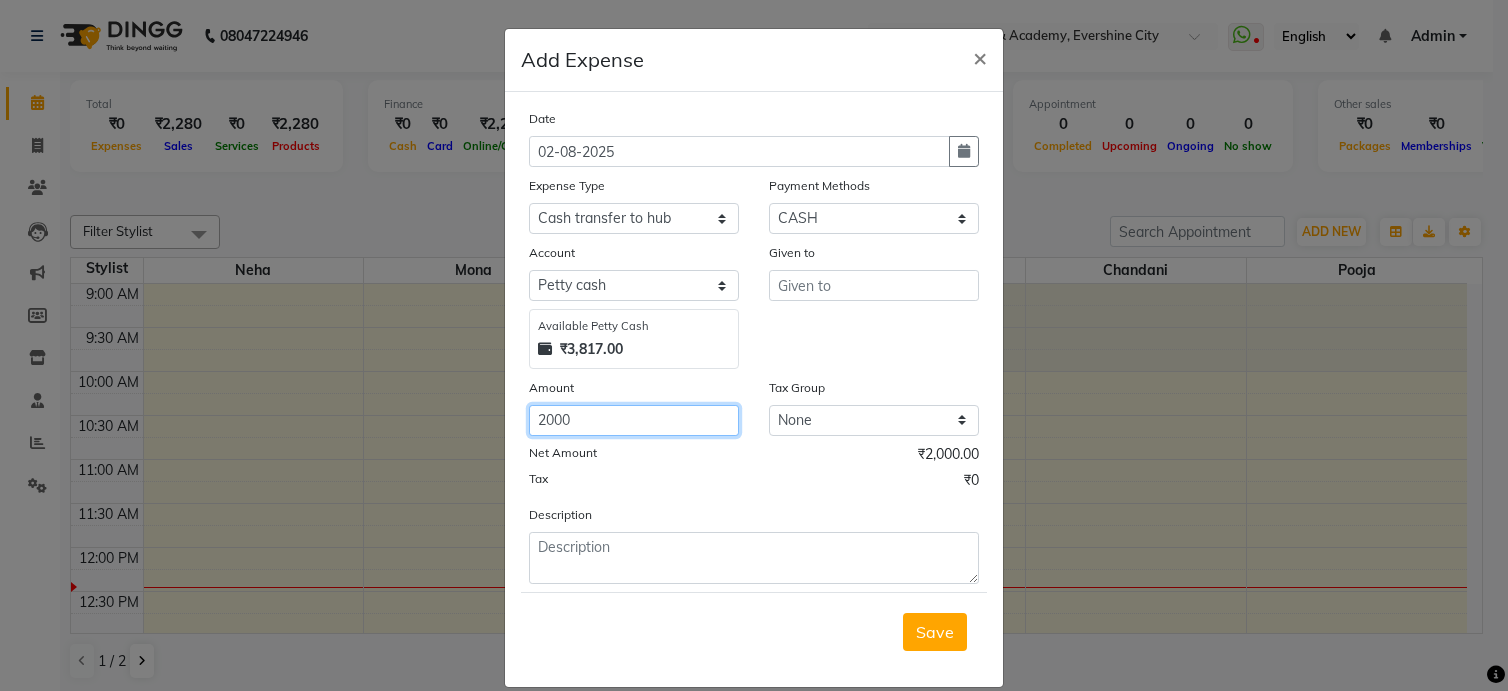 type on "2000" 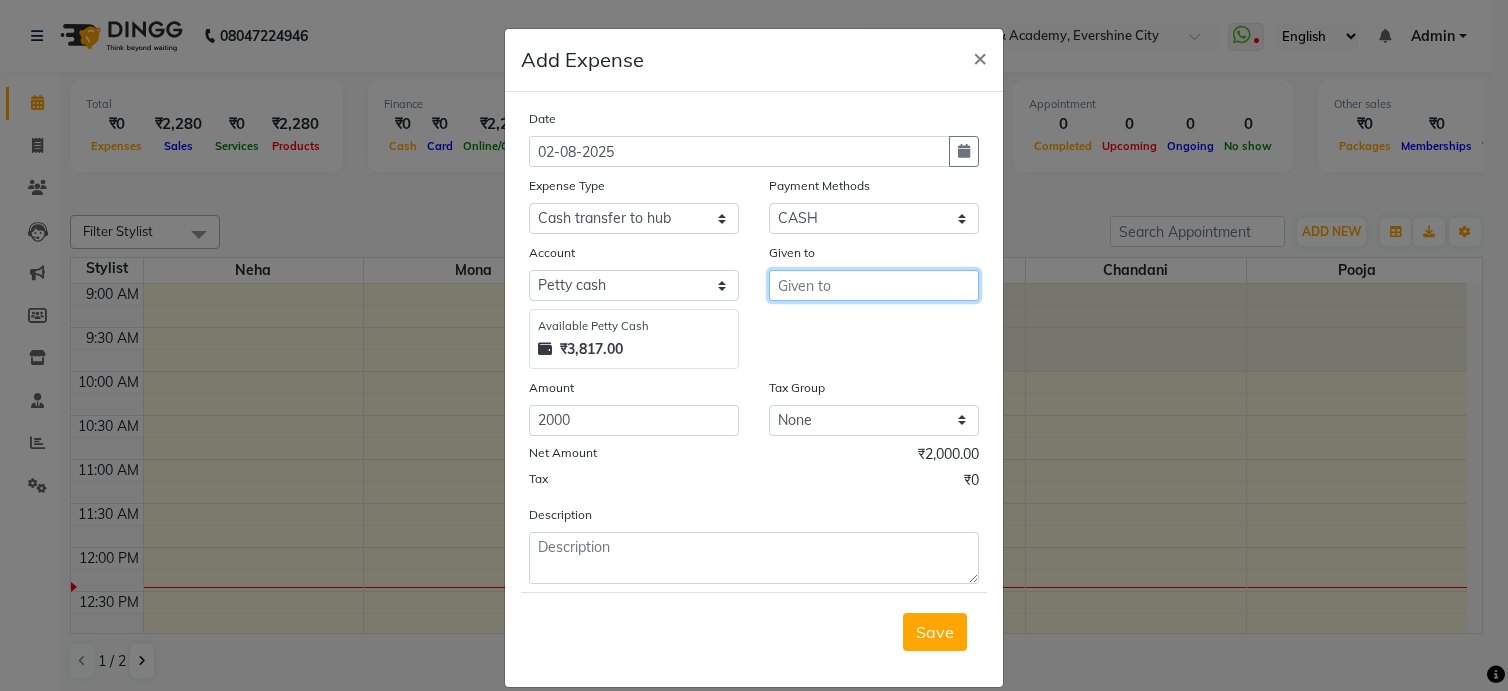 click at bounding box center (874, 285) 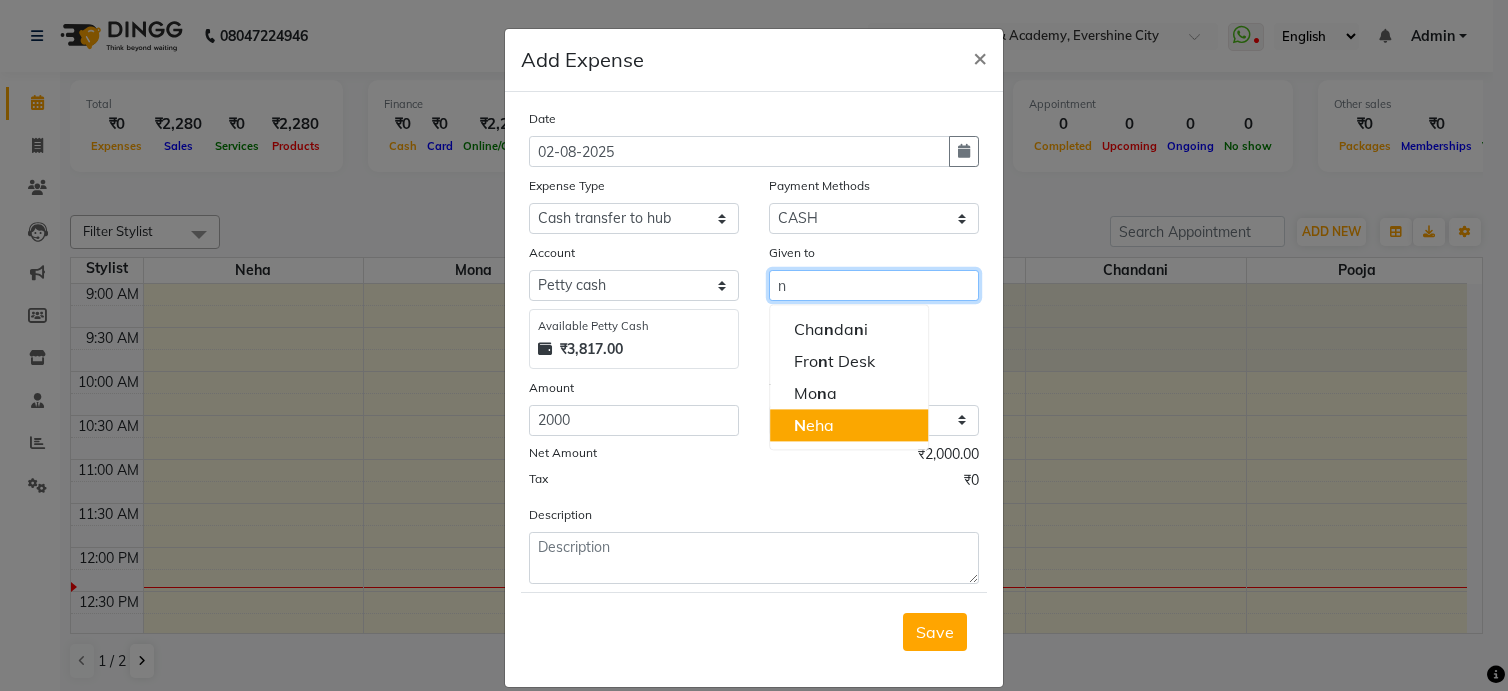 click on "[FIRST]" at bounding box center (849, 425) 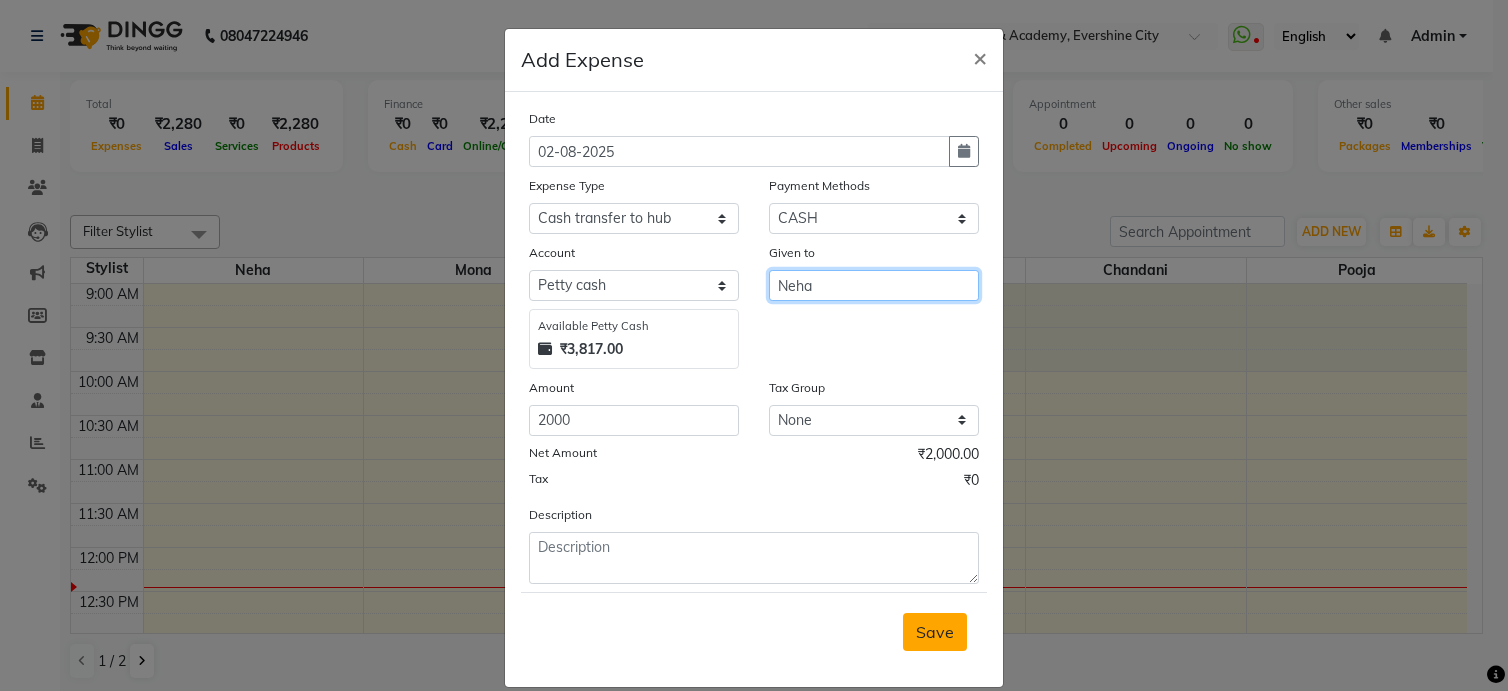 type on "Neha" 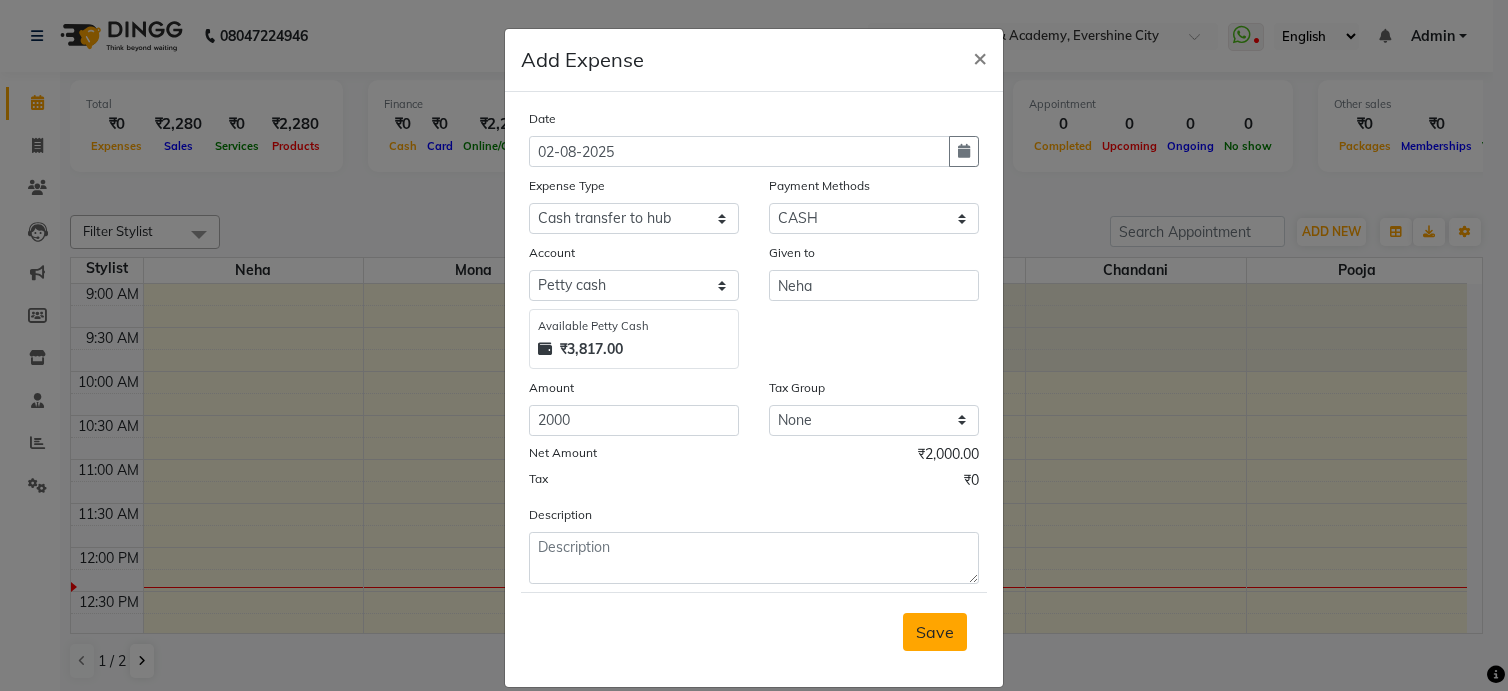 click on "Save" at bounding box center (935, 632) 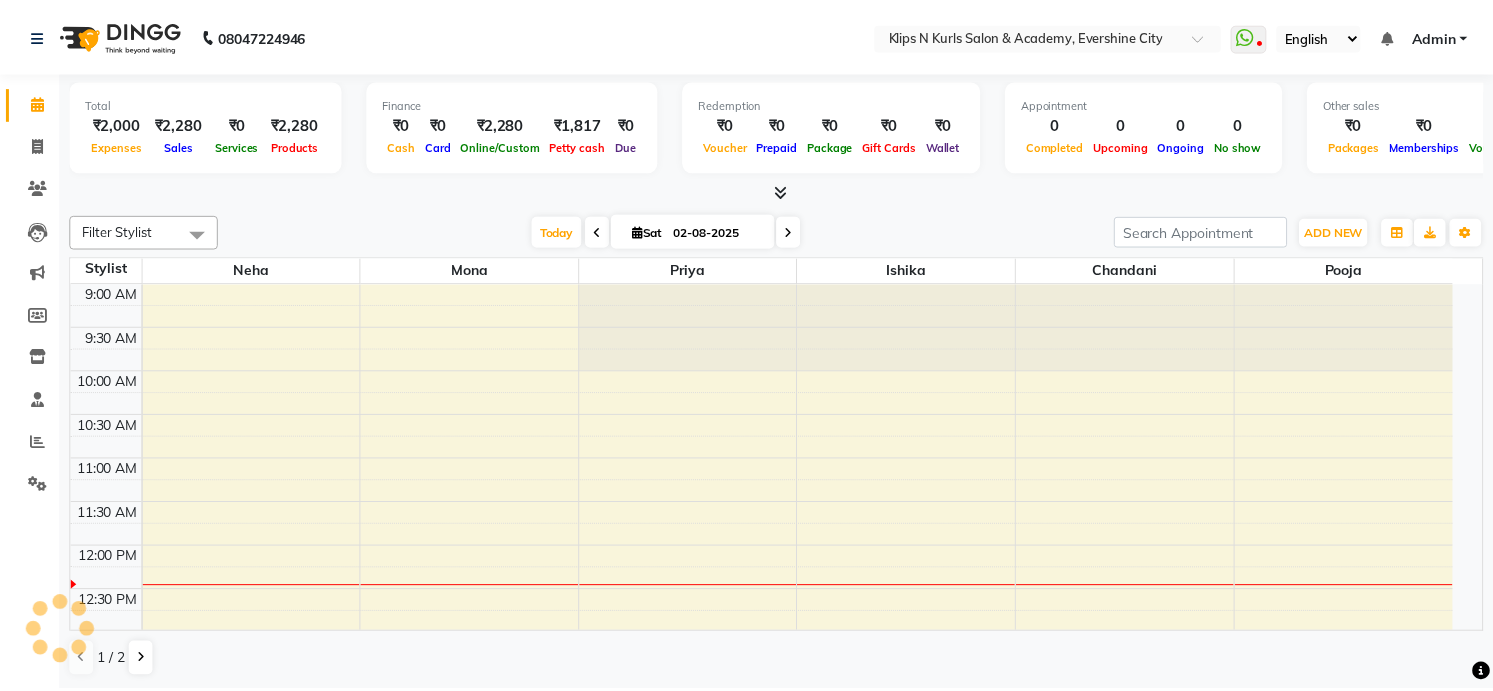 scroll, scrollTop: 0, scrollLeft: 0, axis: both 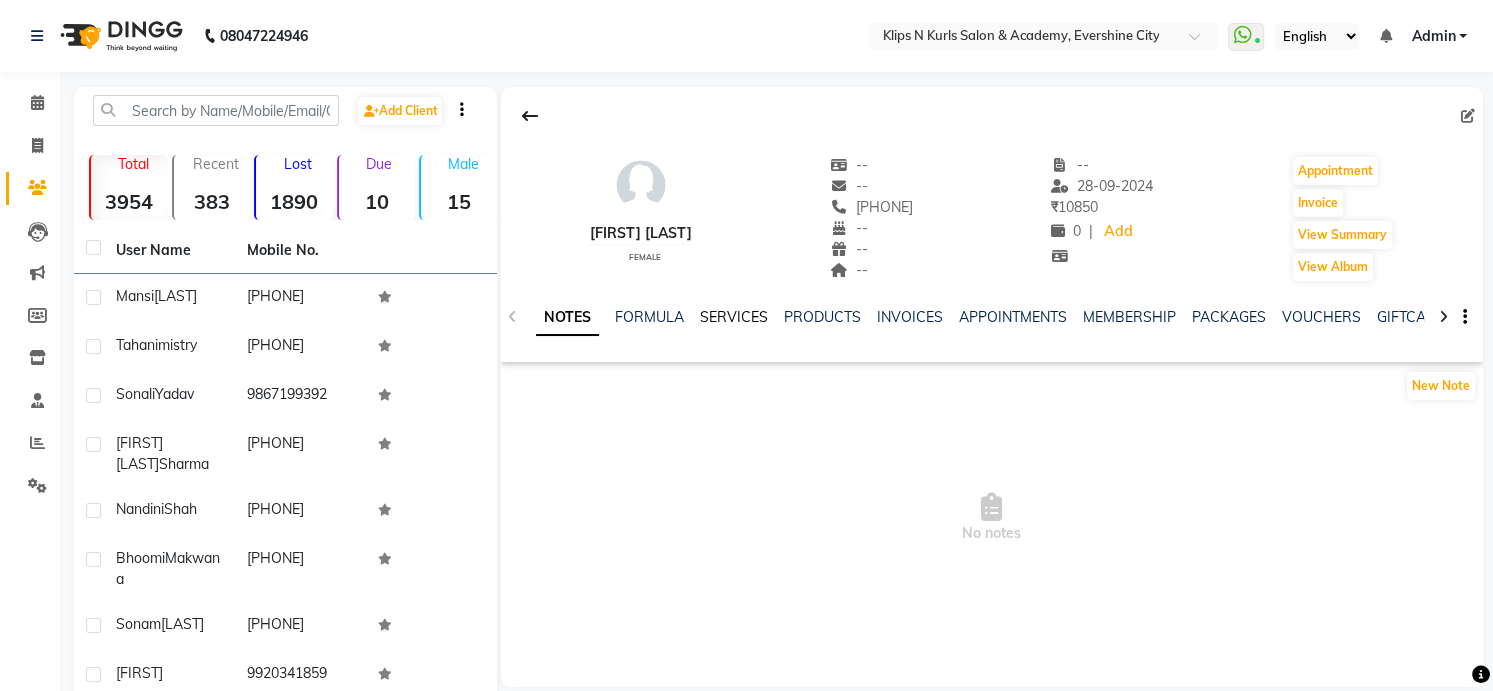 click on "SERVICES" 